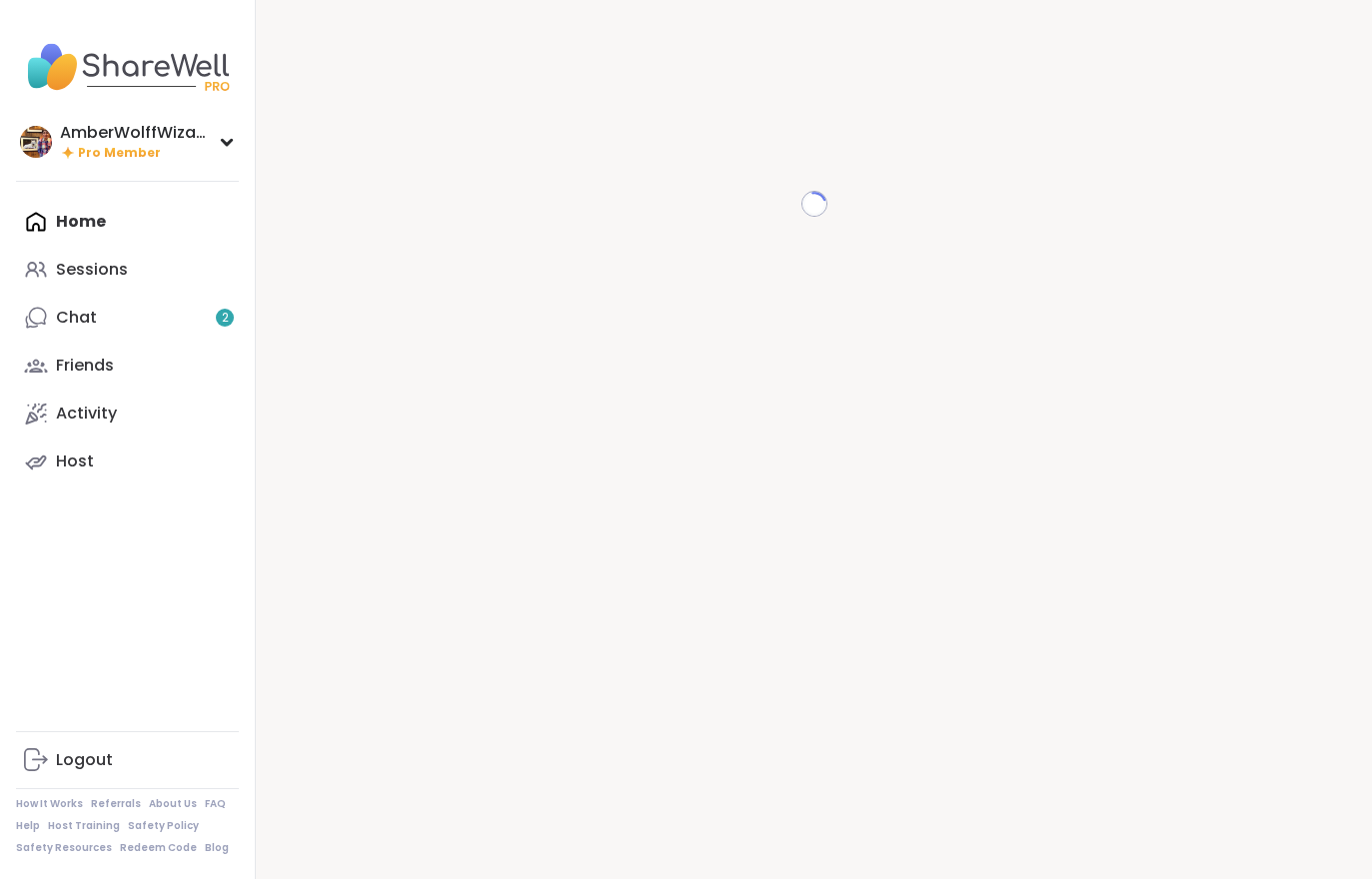 scroll, scrollTop: 0, scrollLeft: 0, axis: both 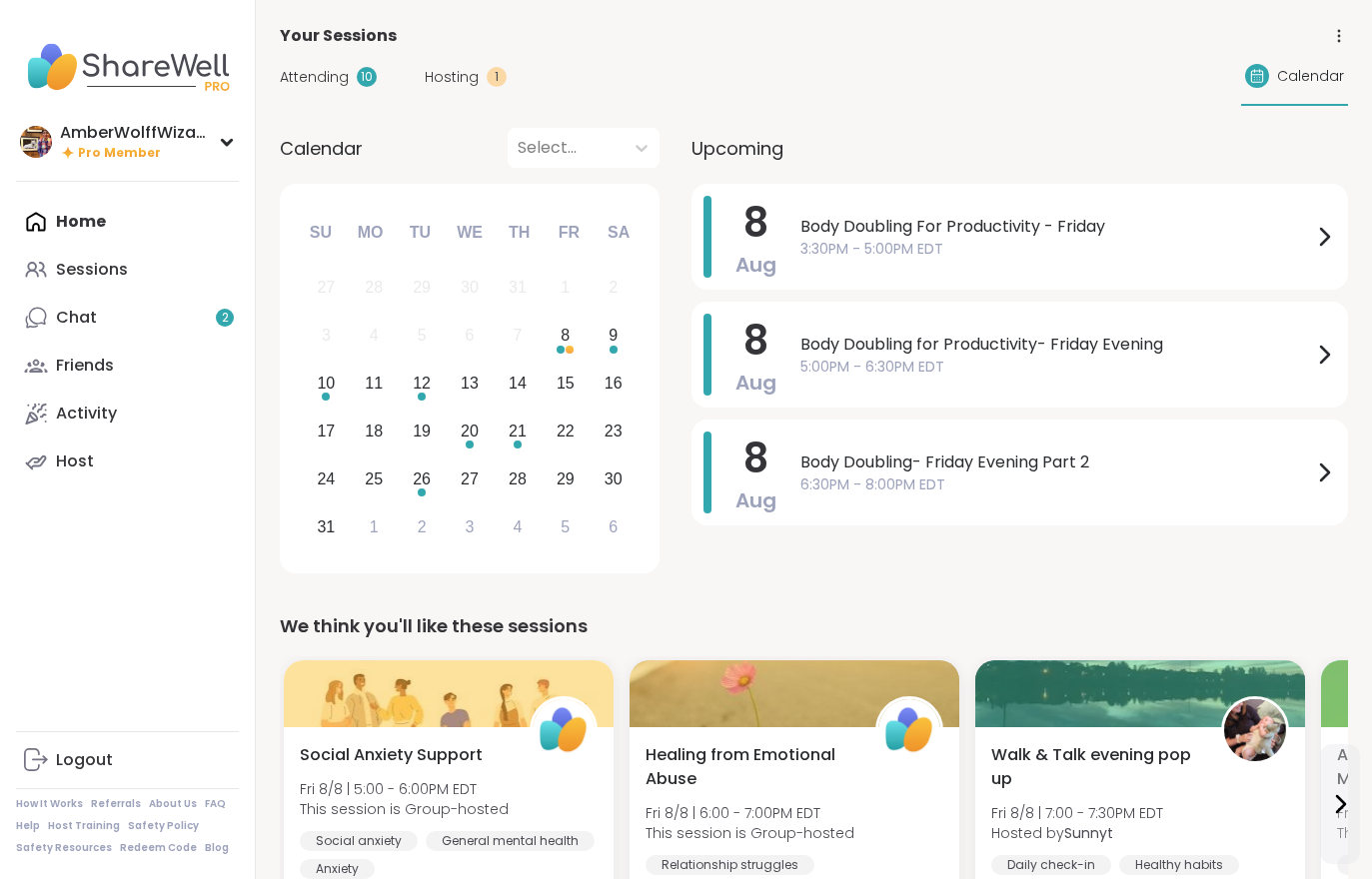 click on "Chat 2" at bounding box center [127, 318] 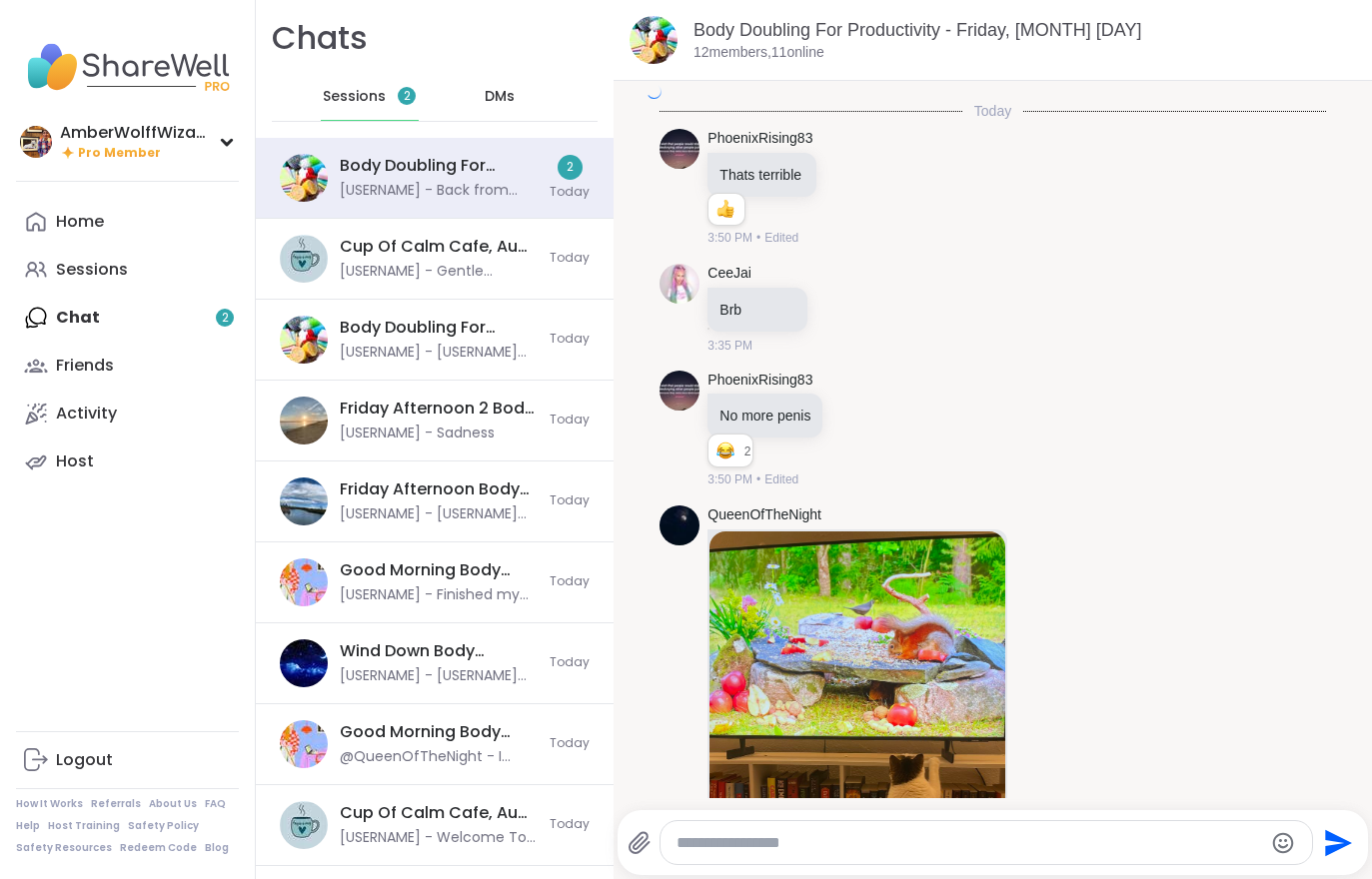 scroll, scrollTop: 3422, scrollLeft: 0, axis: vertical 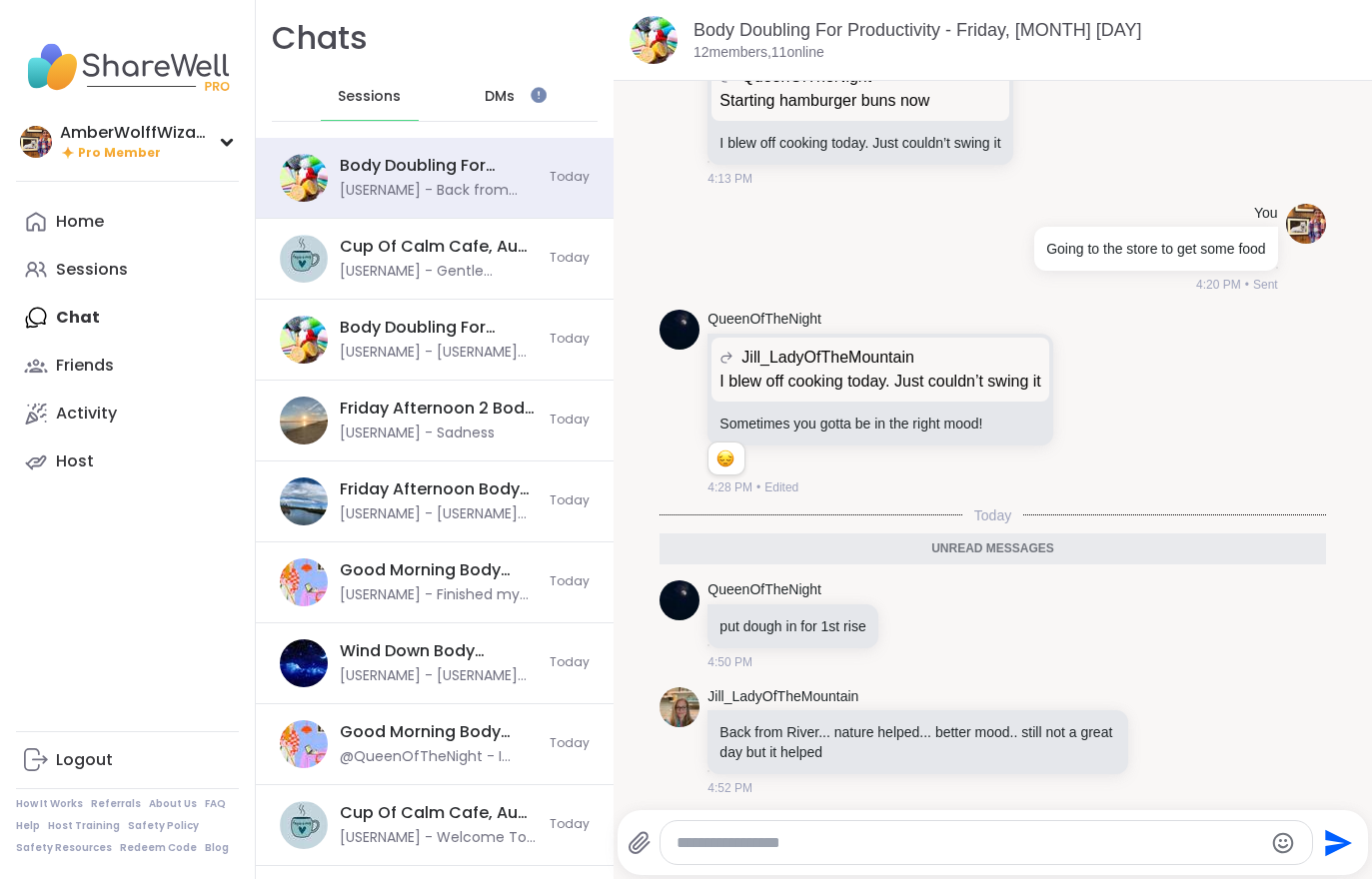 click on "Home" at bounding box center (80, 222) 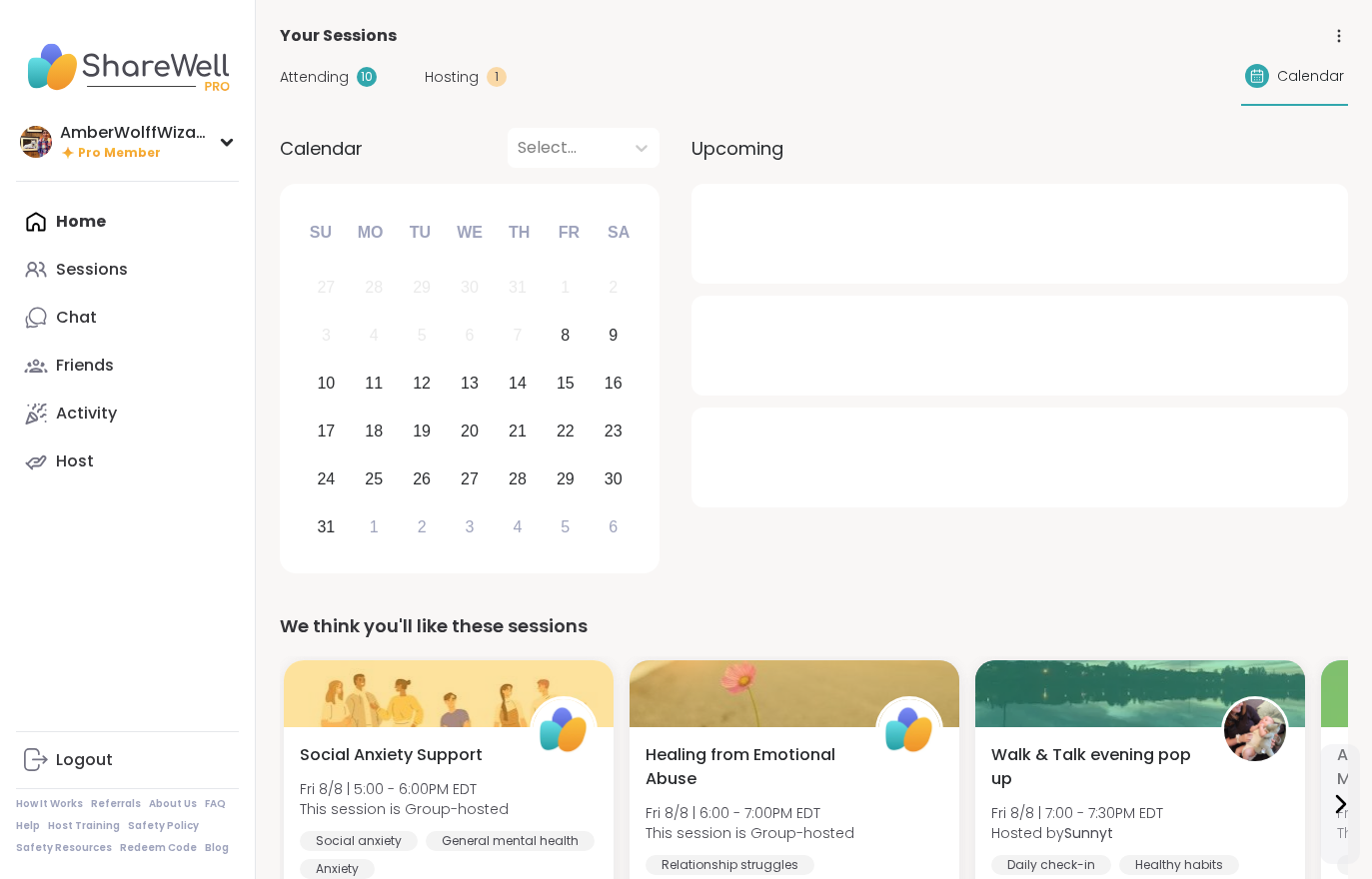 click on "Hosting" at bounding box center (452, 77) 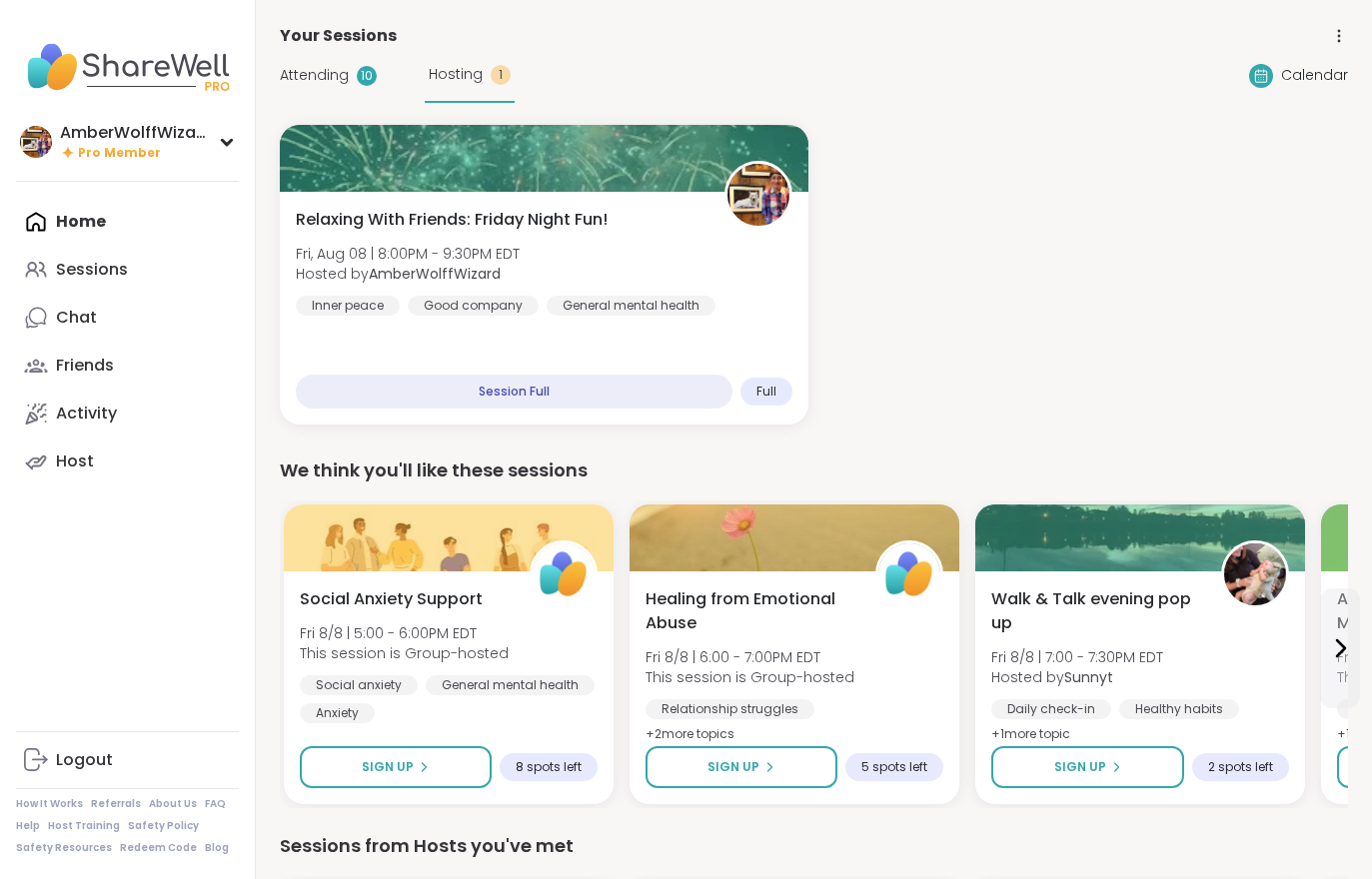 click on "Attending" at bounding box center [314, 75] 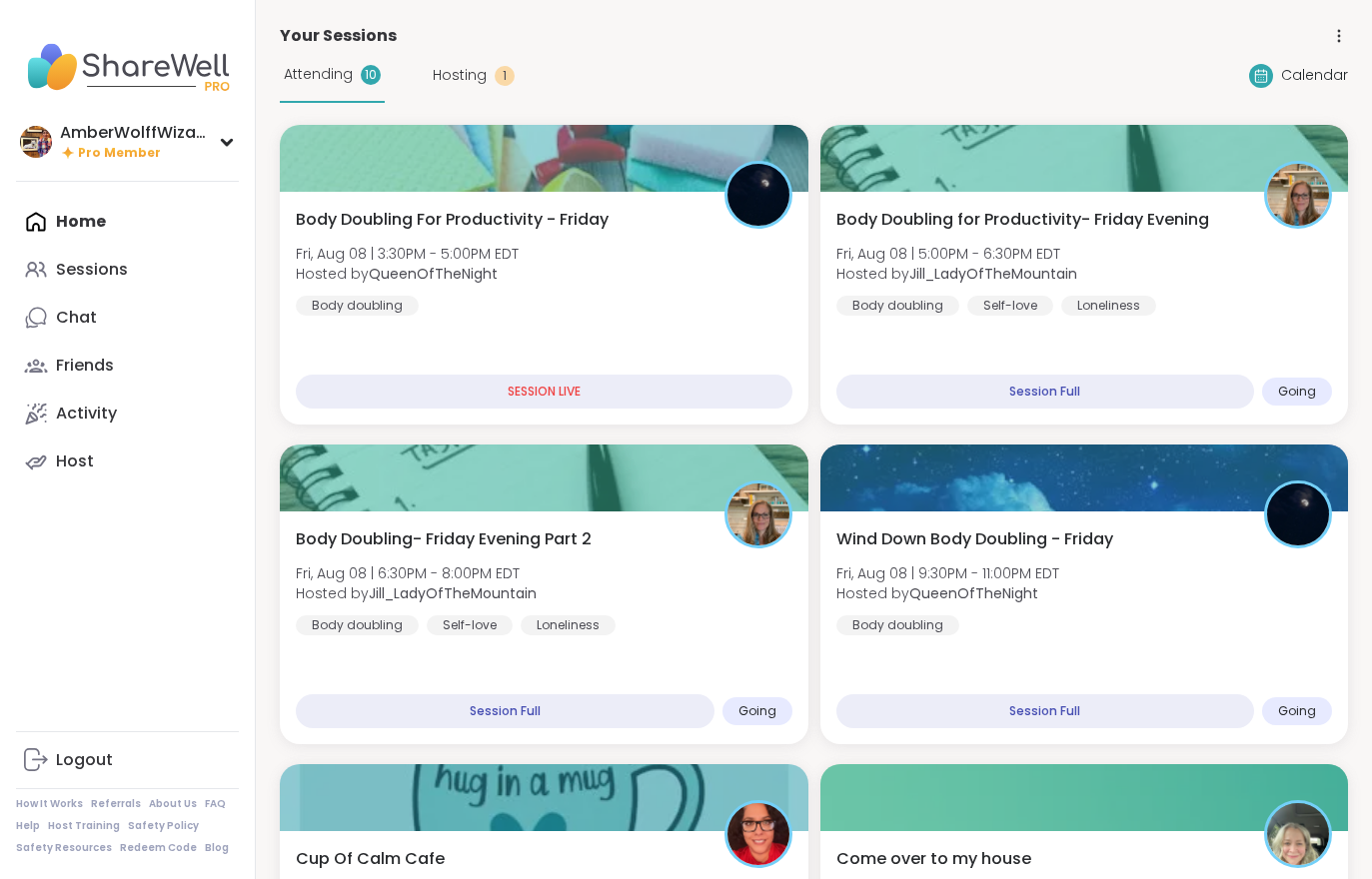 click on "Body Doubling for Productivity- Friday Evening" at bounding box center (1022, 220) 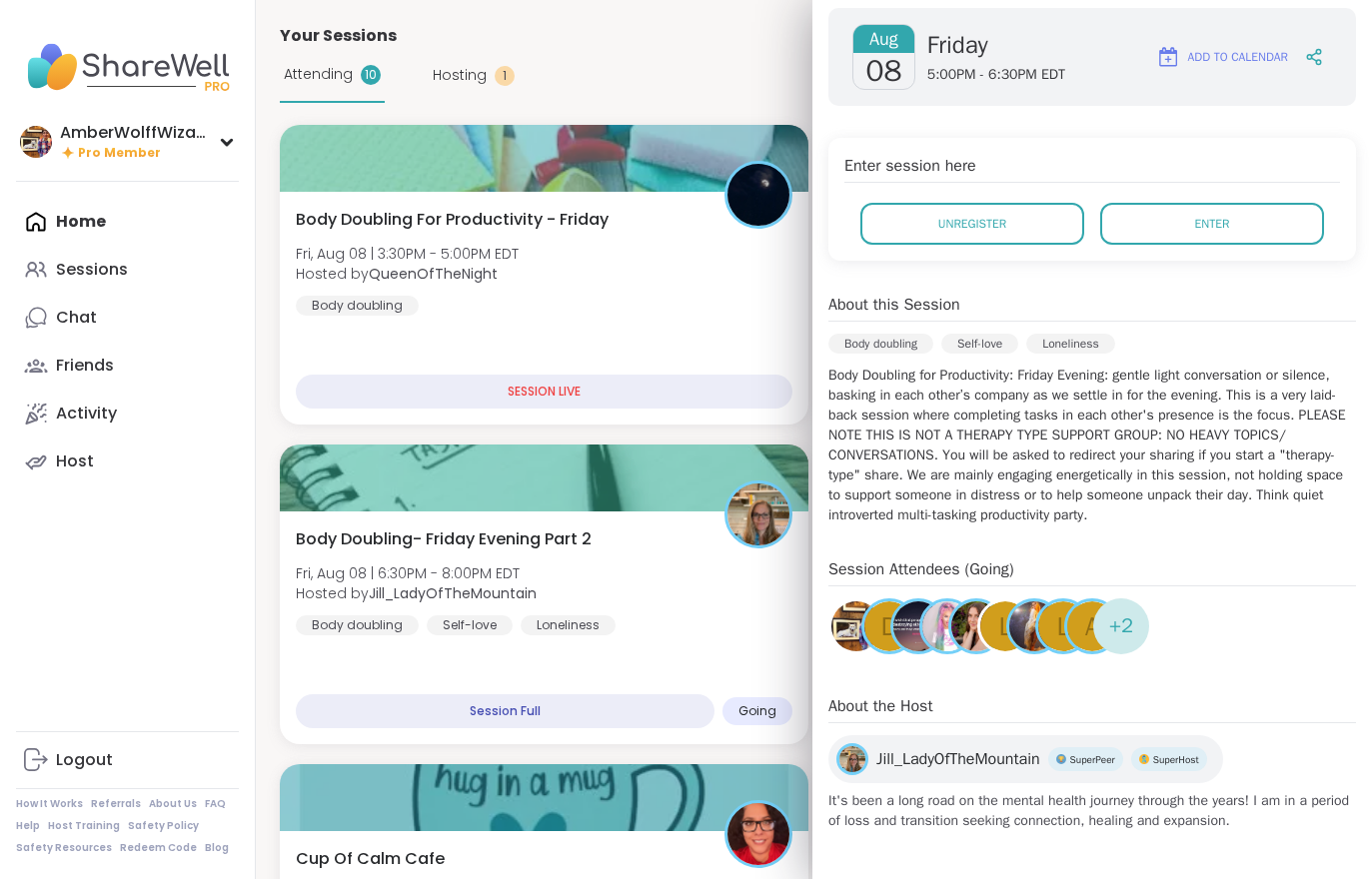 scroll, scrollTop: 320, scrollLeft: 0, axis: vertical 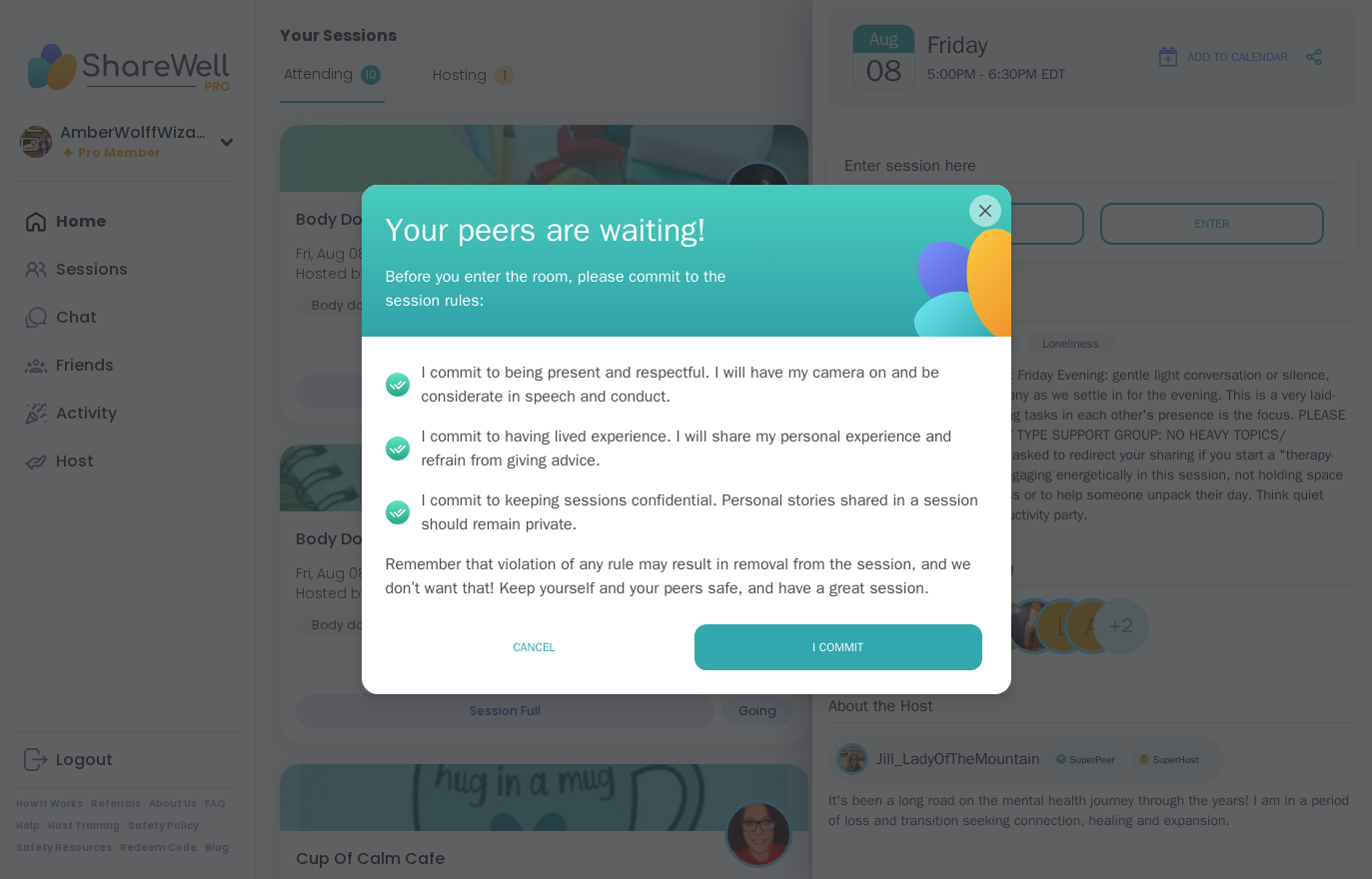 click on "I commit" at bounding box center (838, 647) 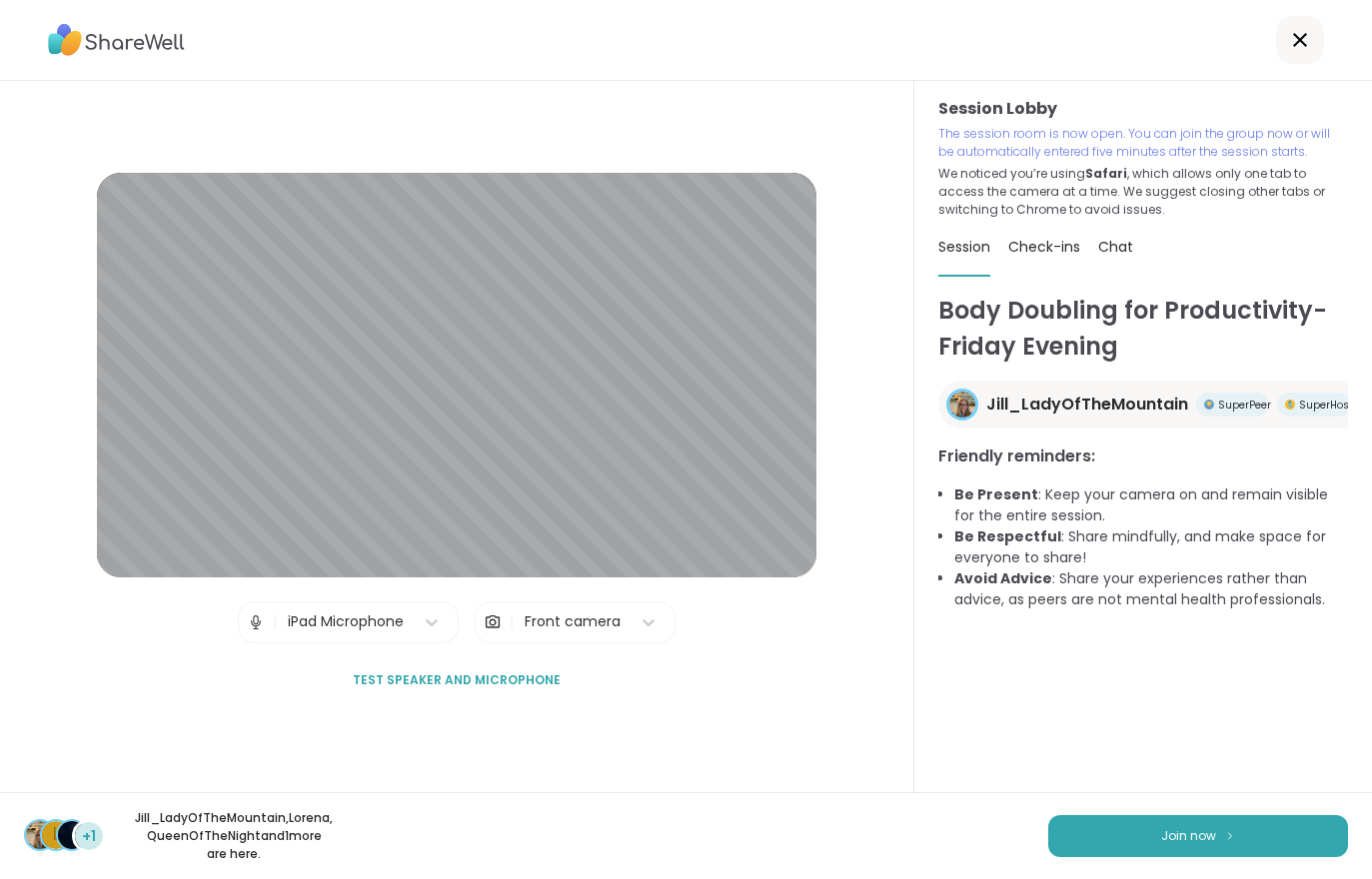 click on "Join now" at bounding box center [1188, 836] 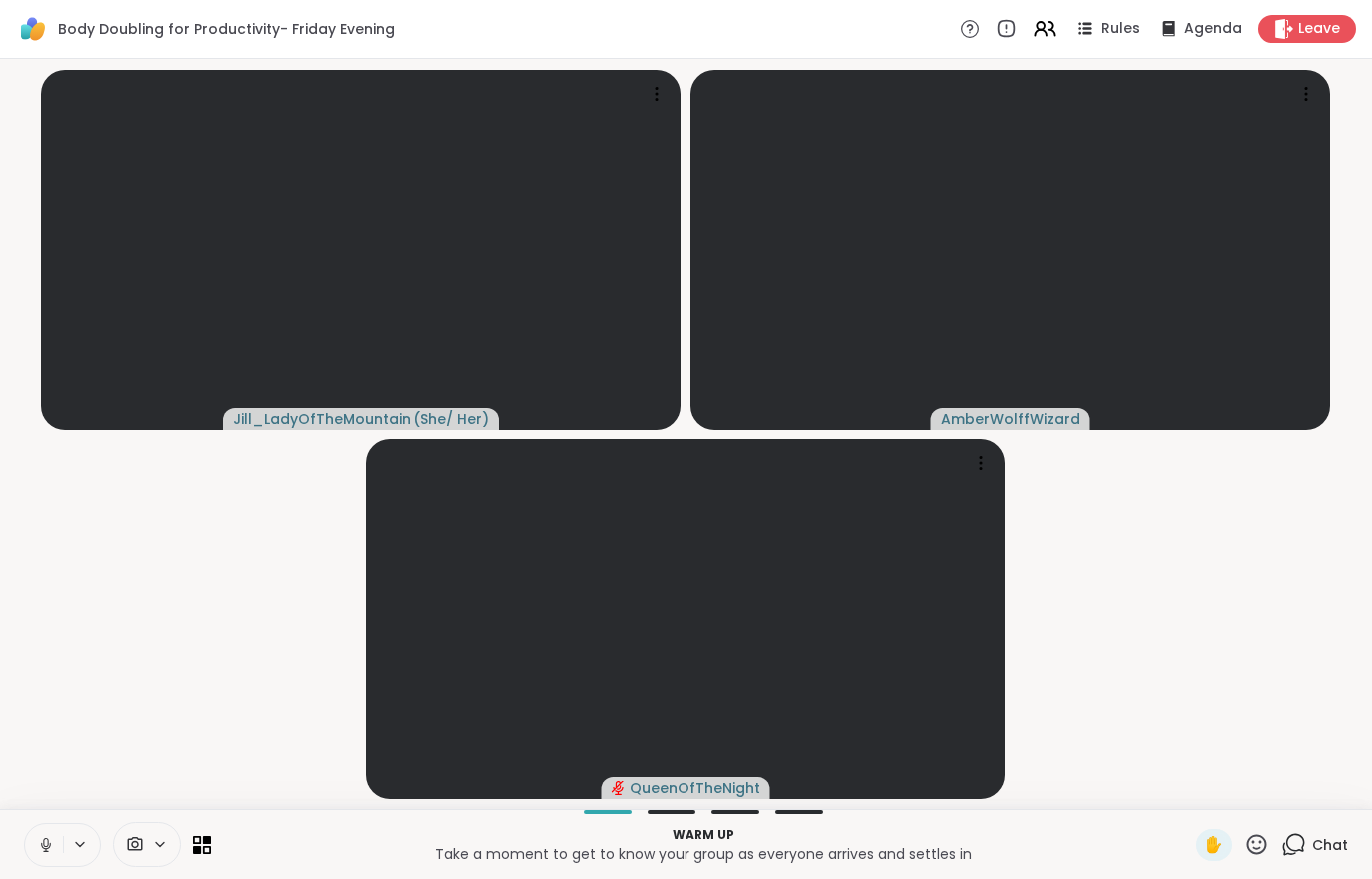 click at bounding box center [44, 845] 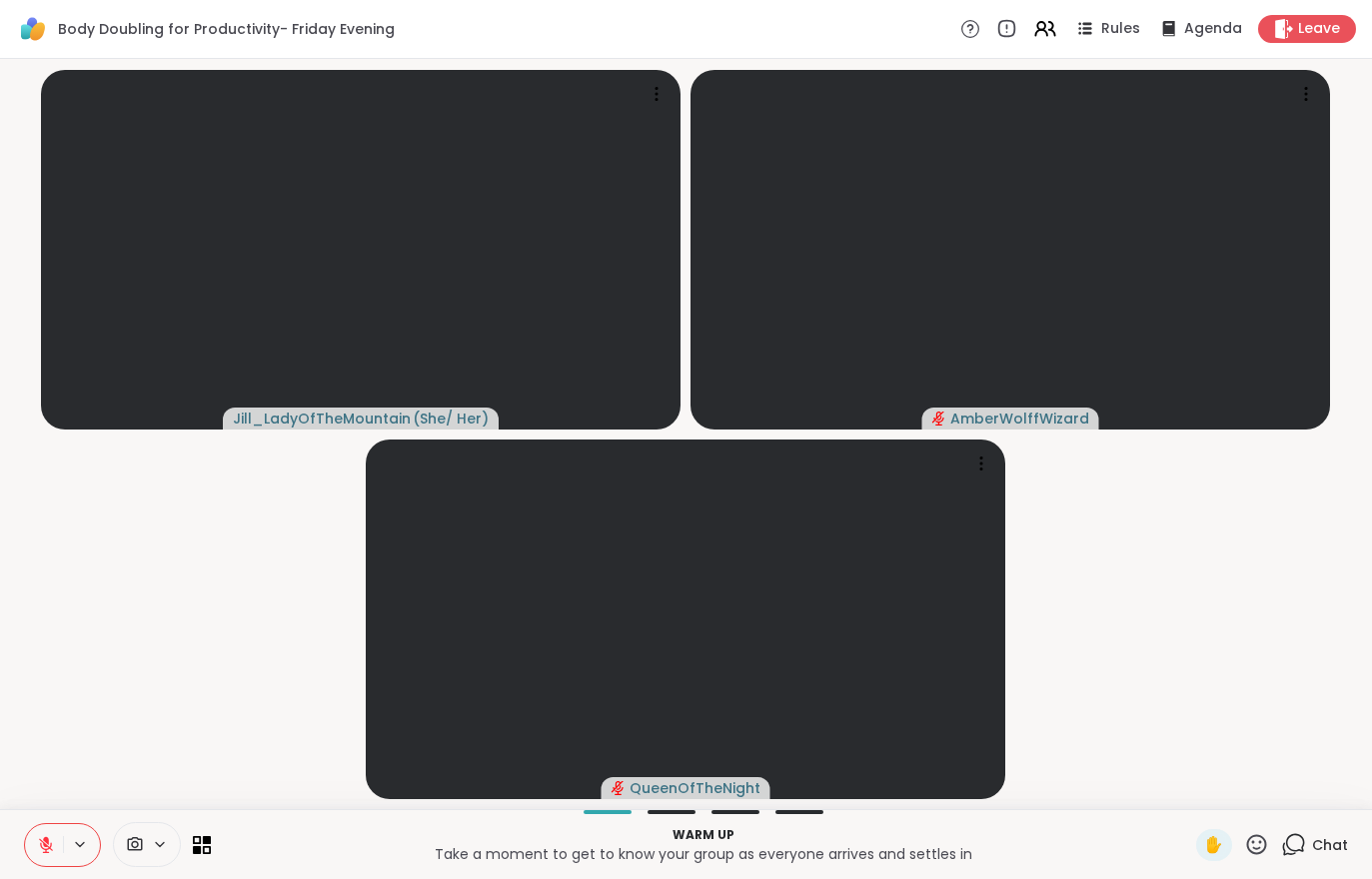 click on "Chat" at bounding box center (1314, 845) 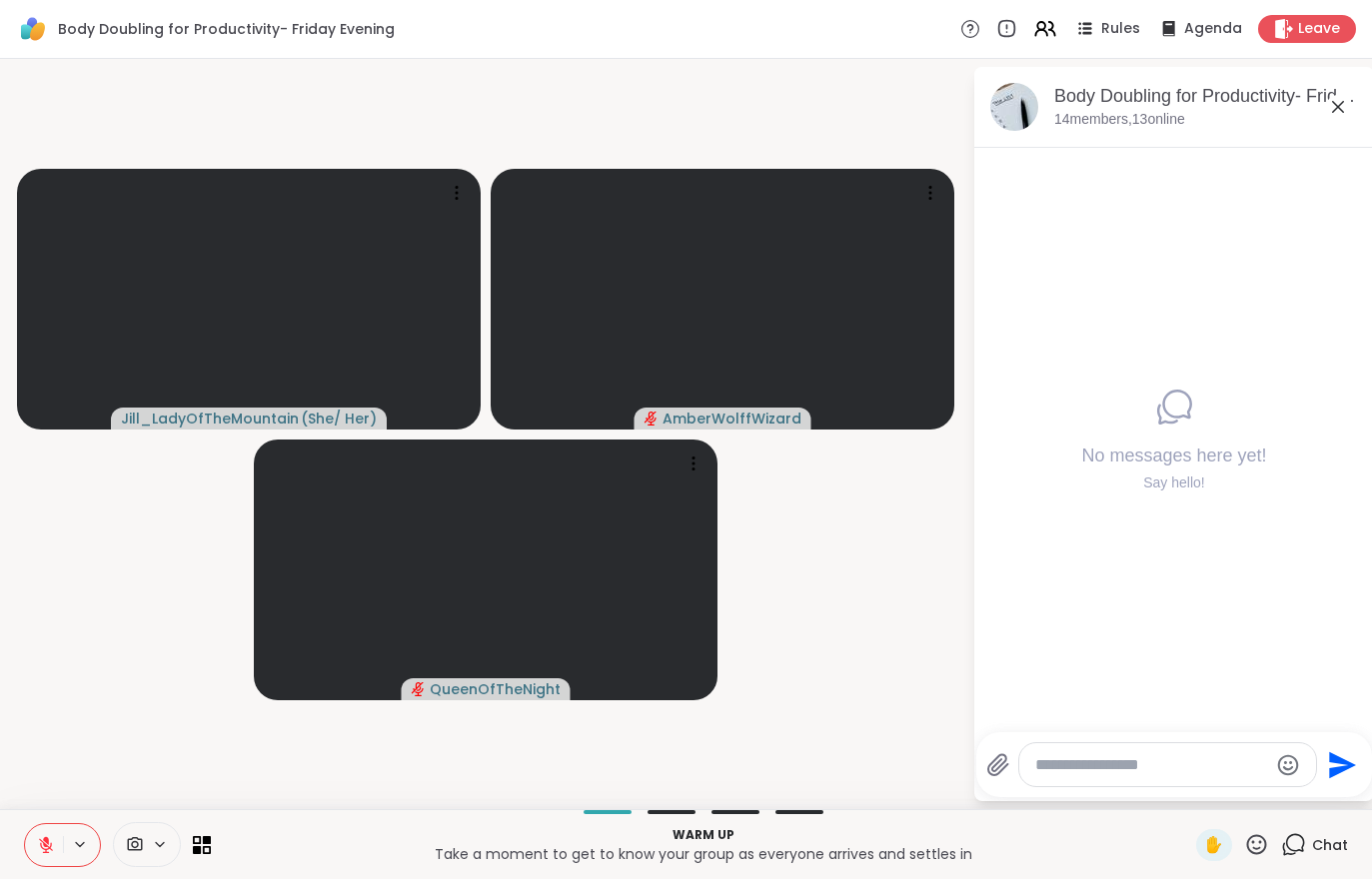 click on "Chat" at bounding box center [1314, 845] 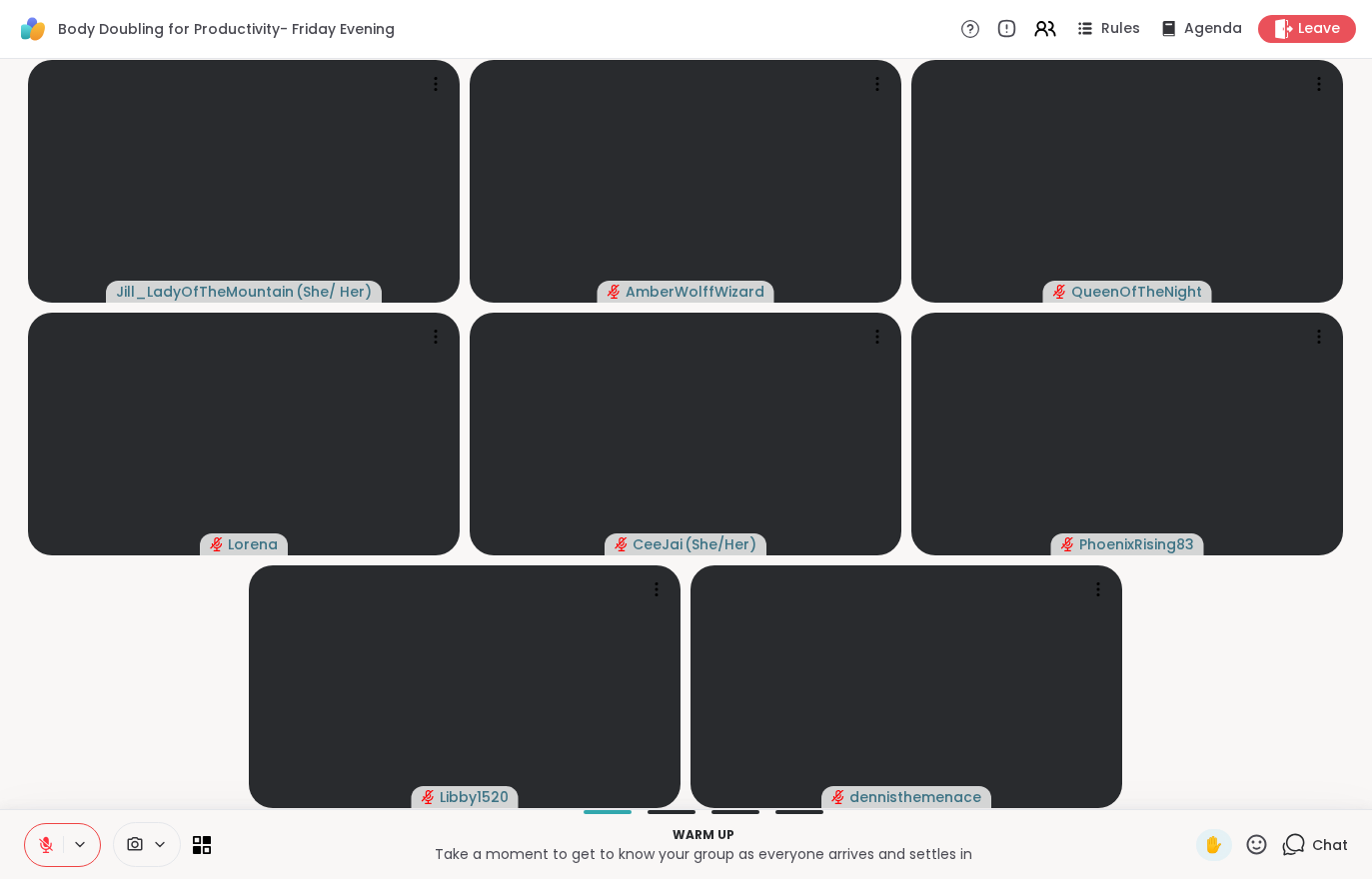 click at bounding box center [44, 845] 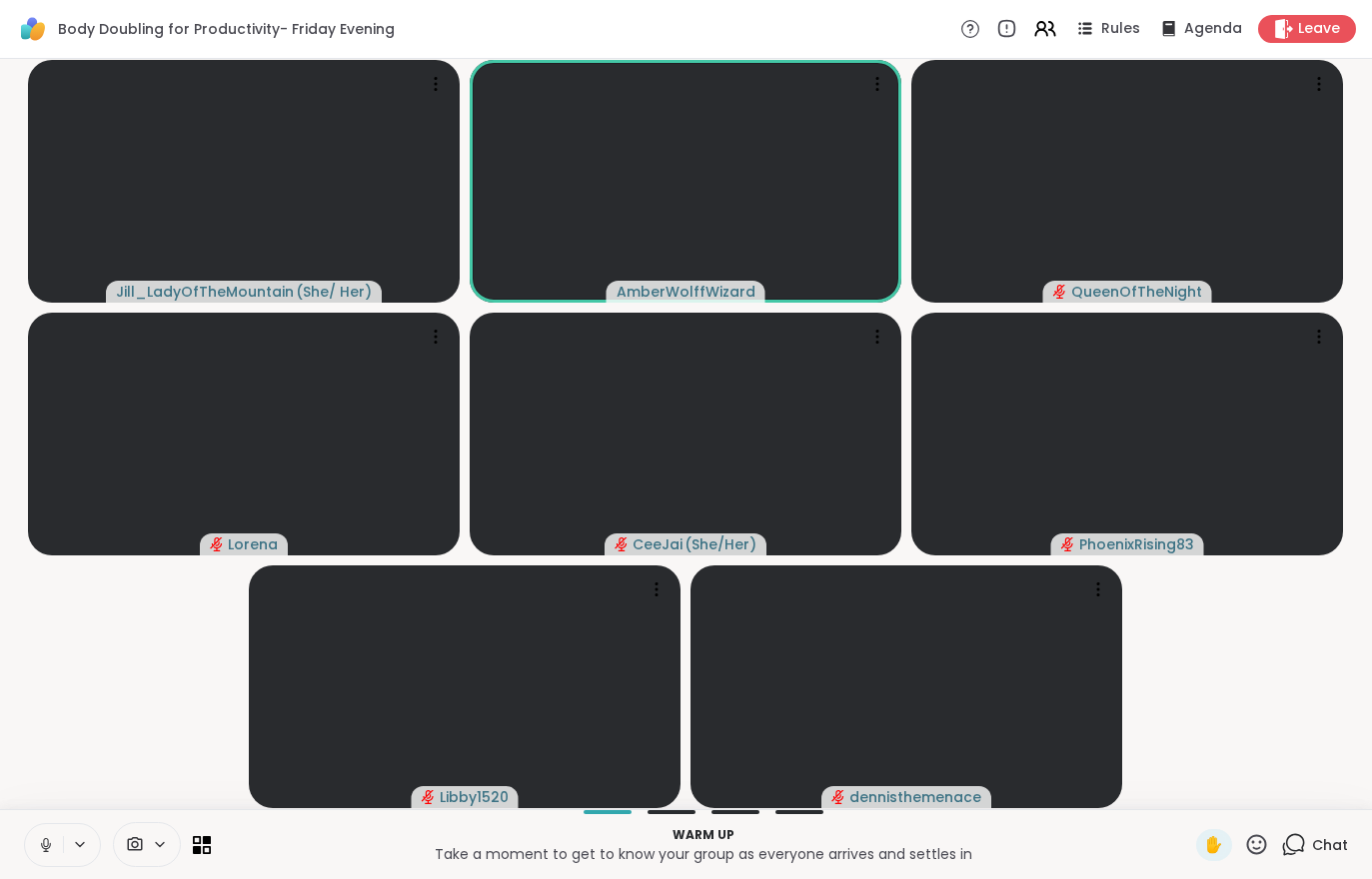 click at bounding box center [133, 844] 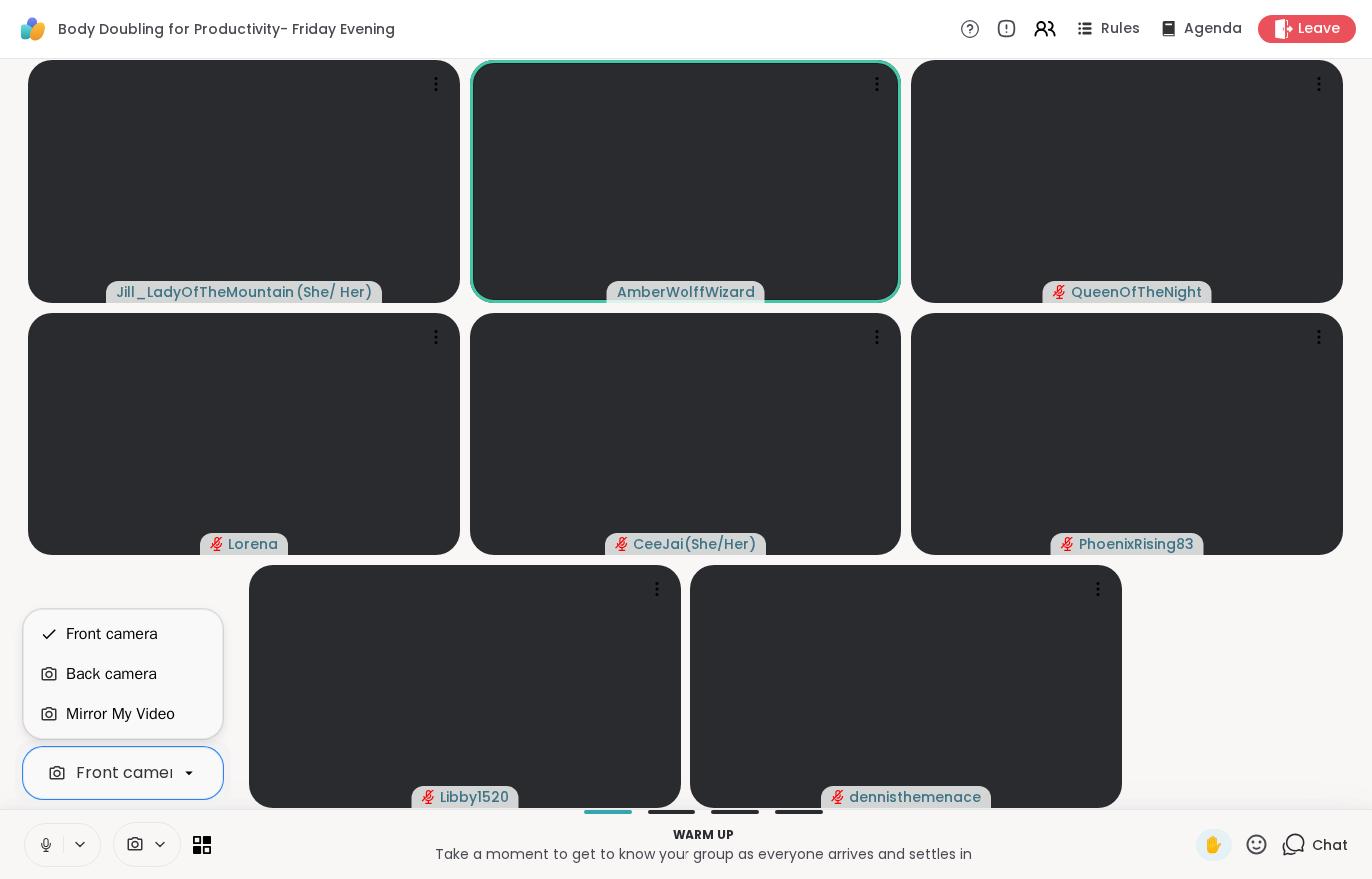 click on "Back camera" at bounding box center [111, 674] 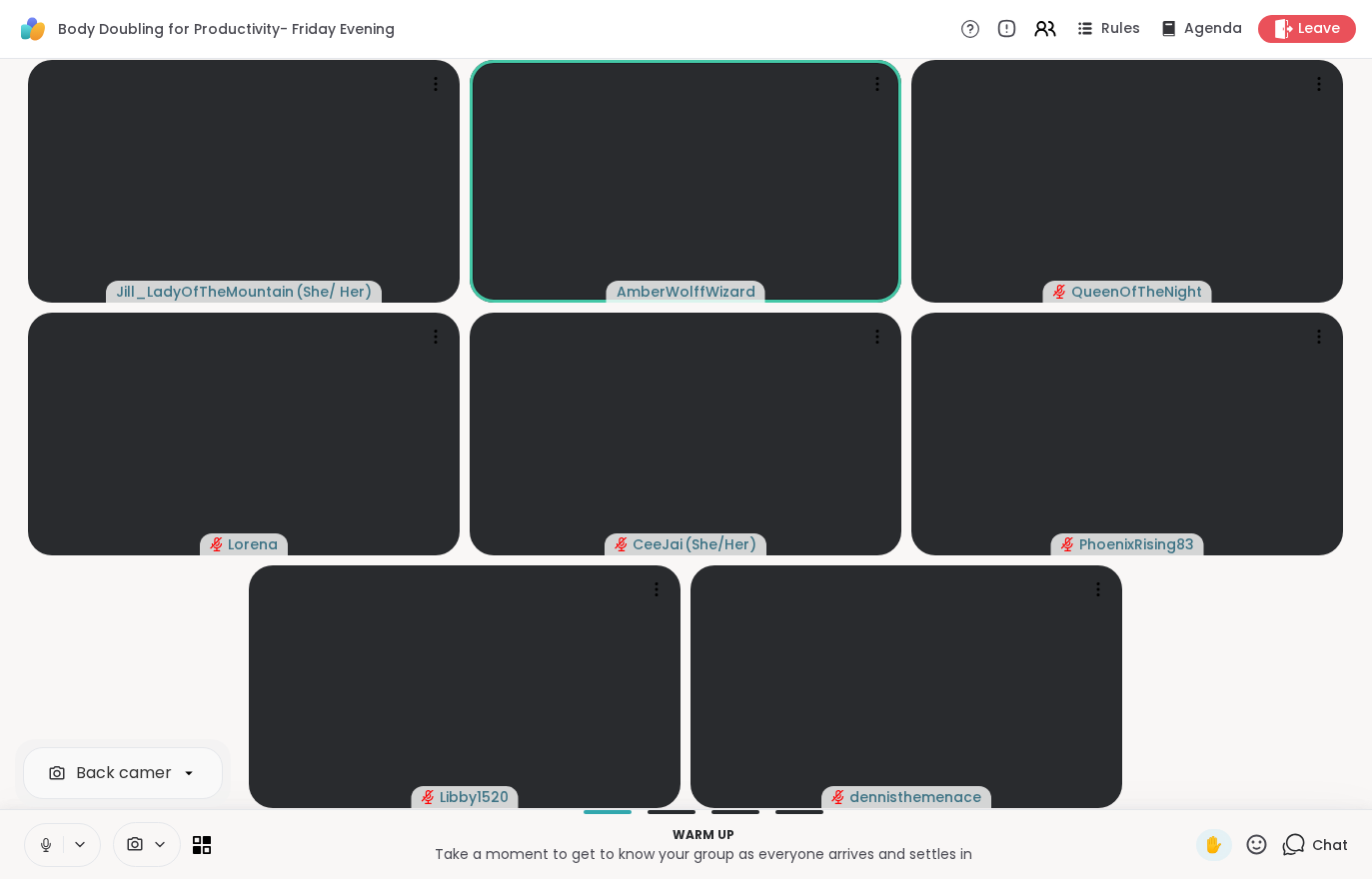 click at bounding box center (147, 844) 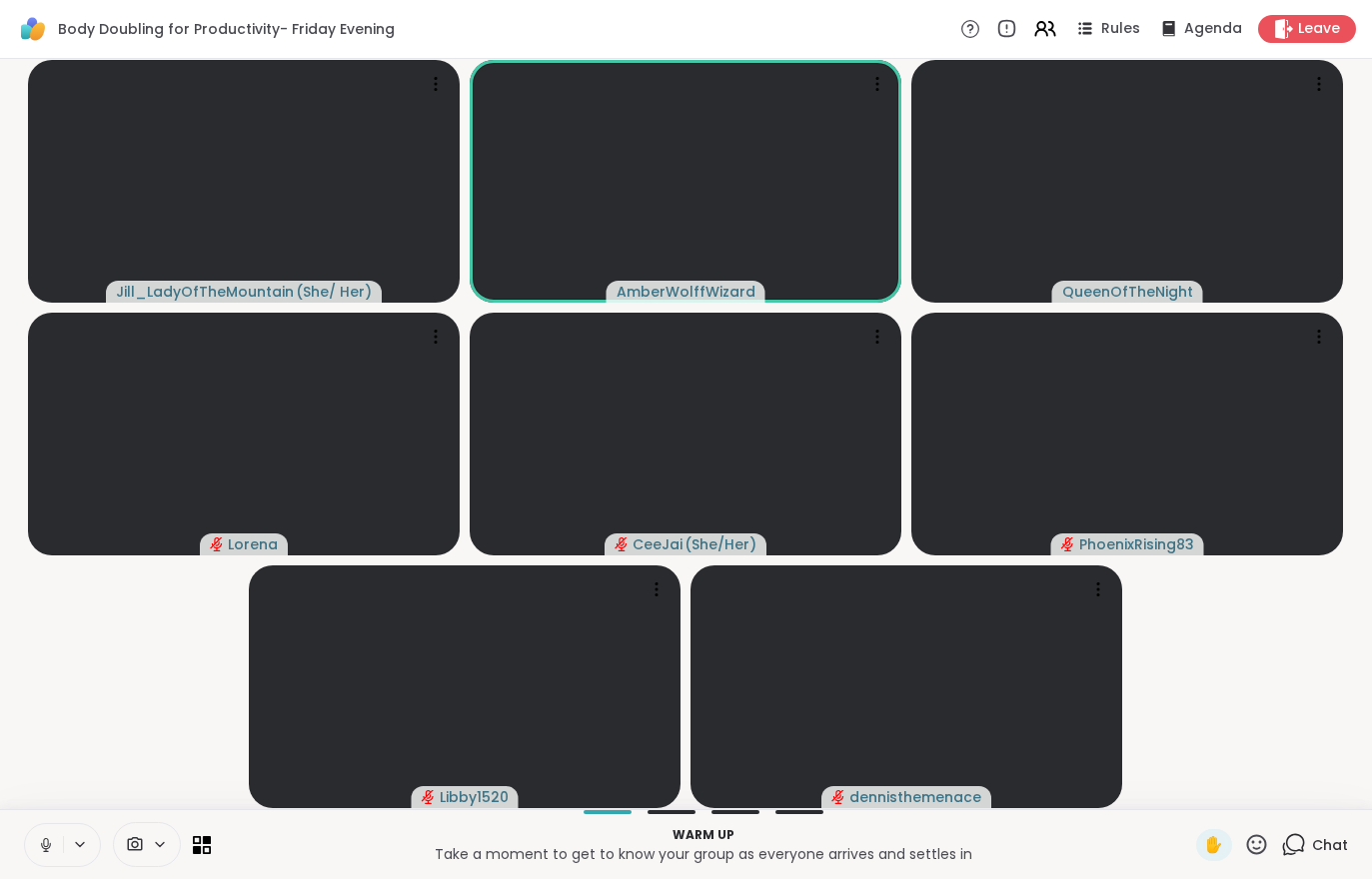 click 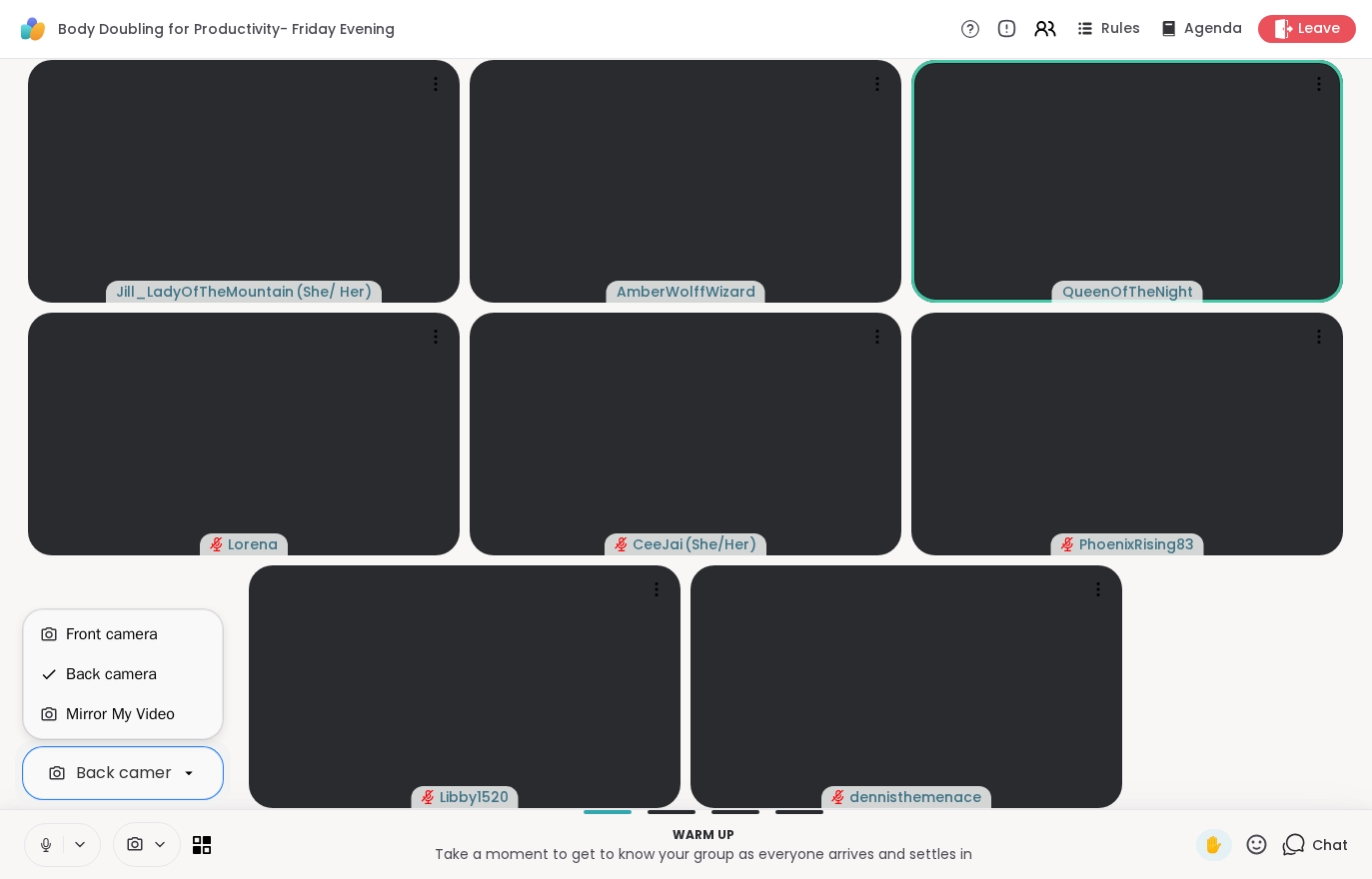 click on "Mirror My Video" at bounding box center (123, 714) 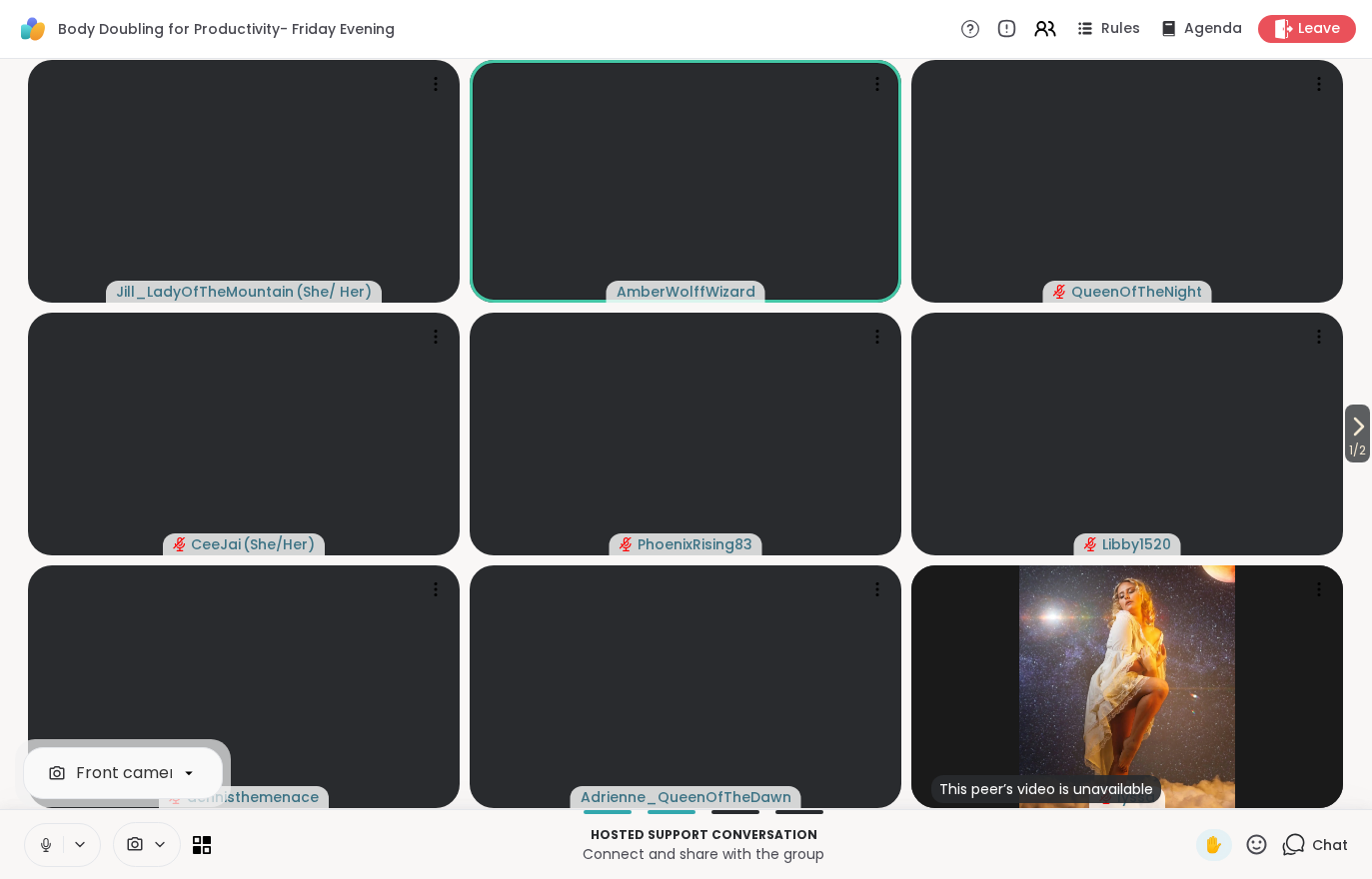 click on "1  /  2" at bounding box center [1357, 450] 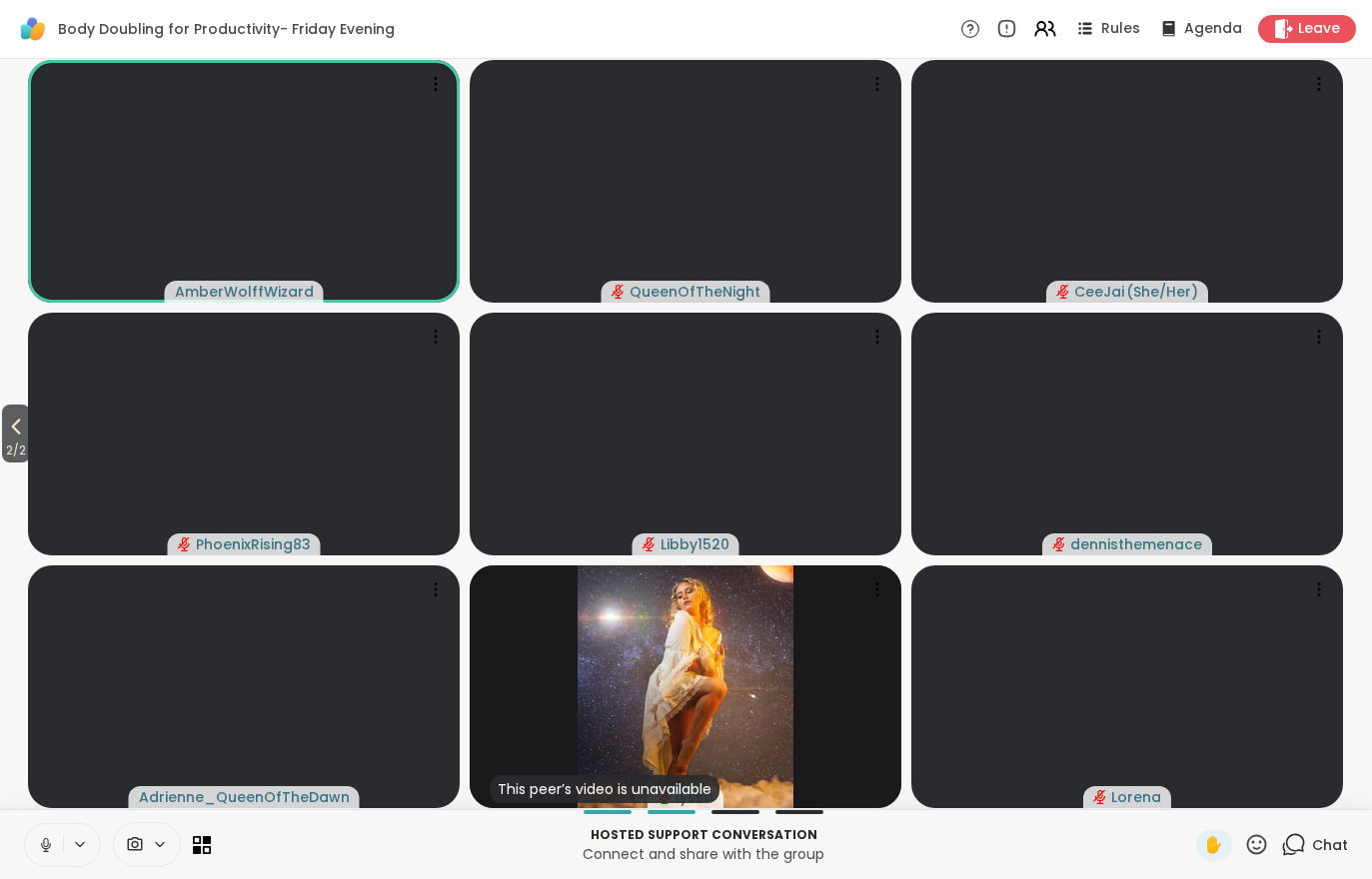 click 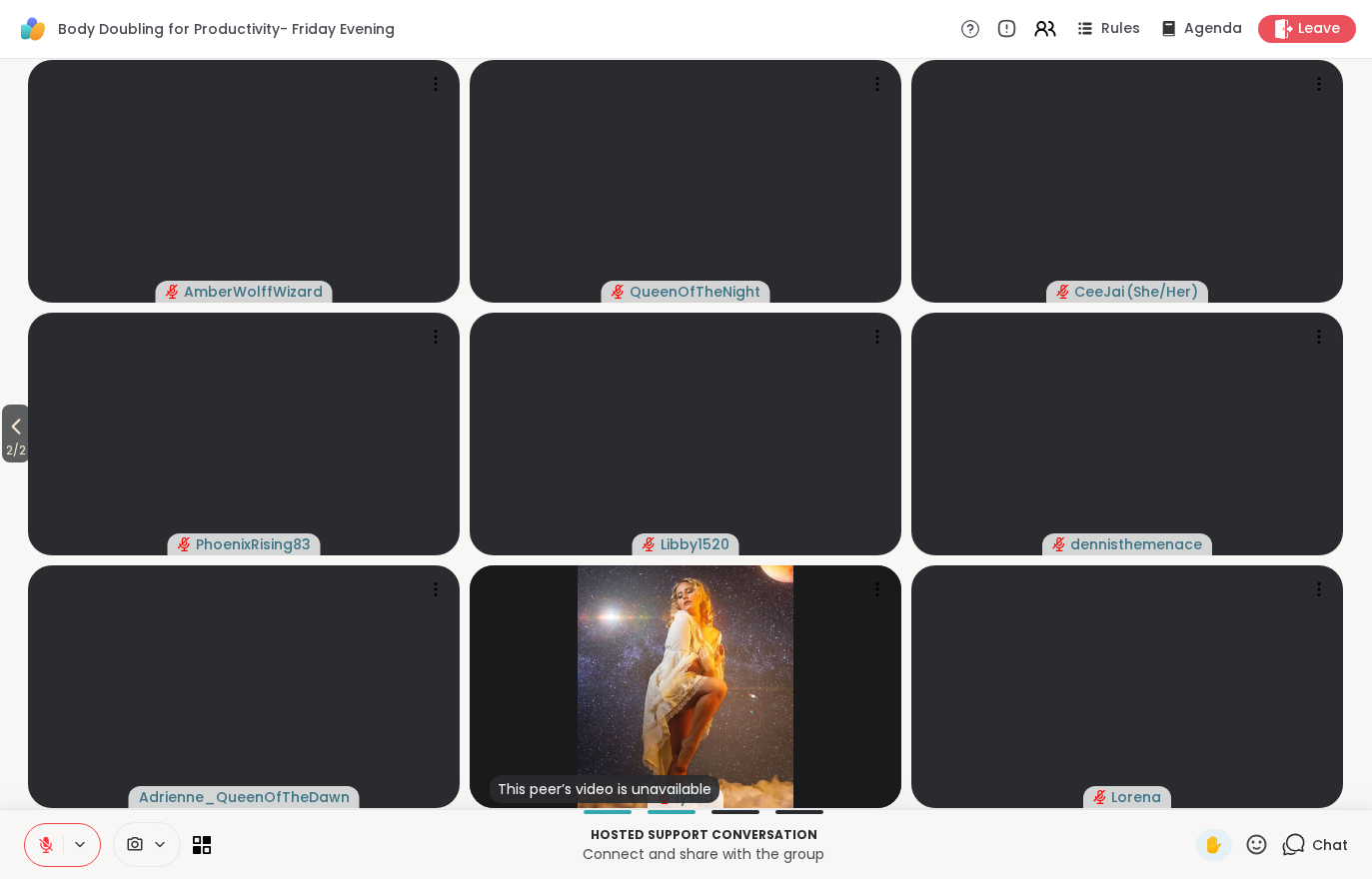 click on "2  /  2" at bounding box center [16, 434] 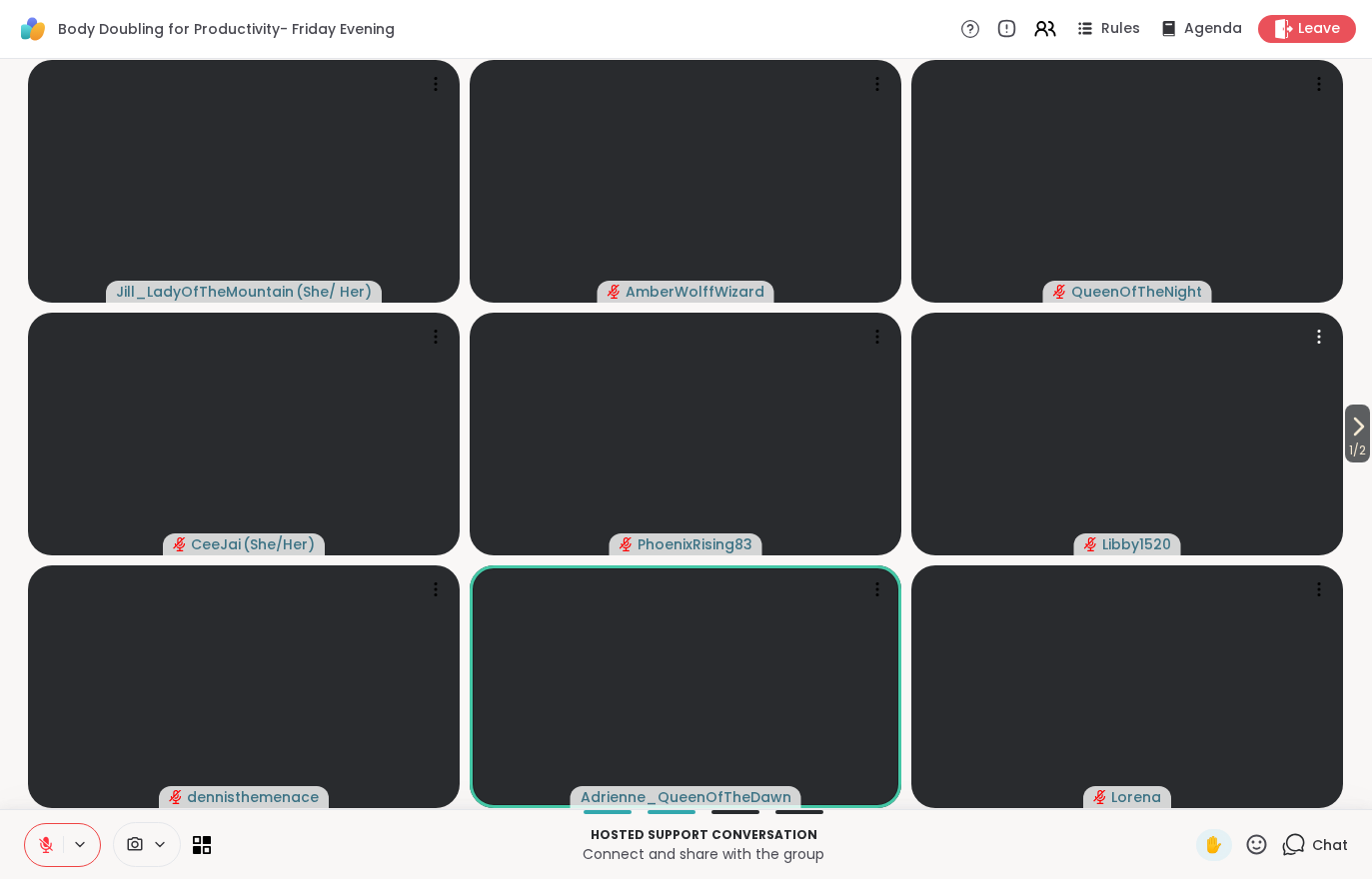 click at bounding box center [1127, 434] 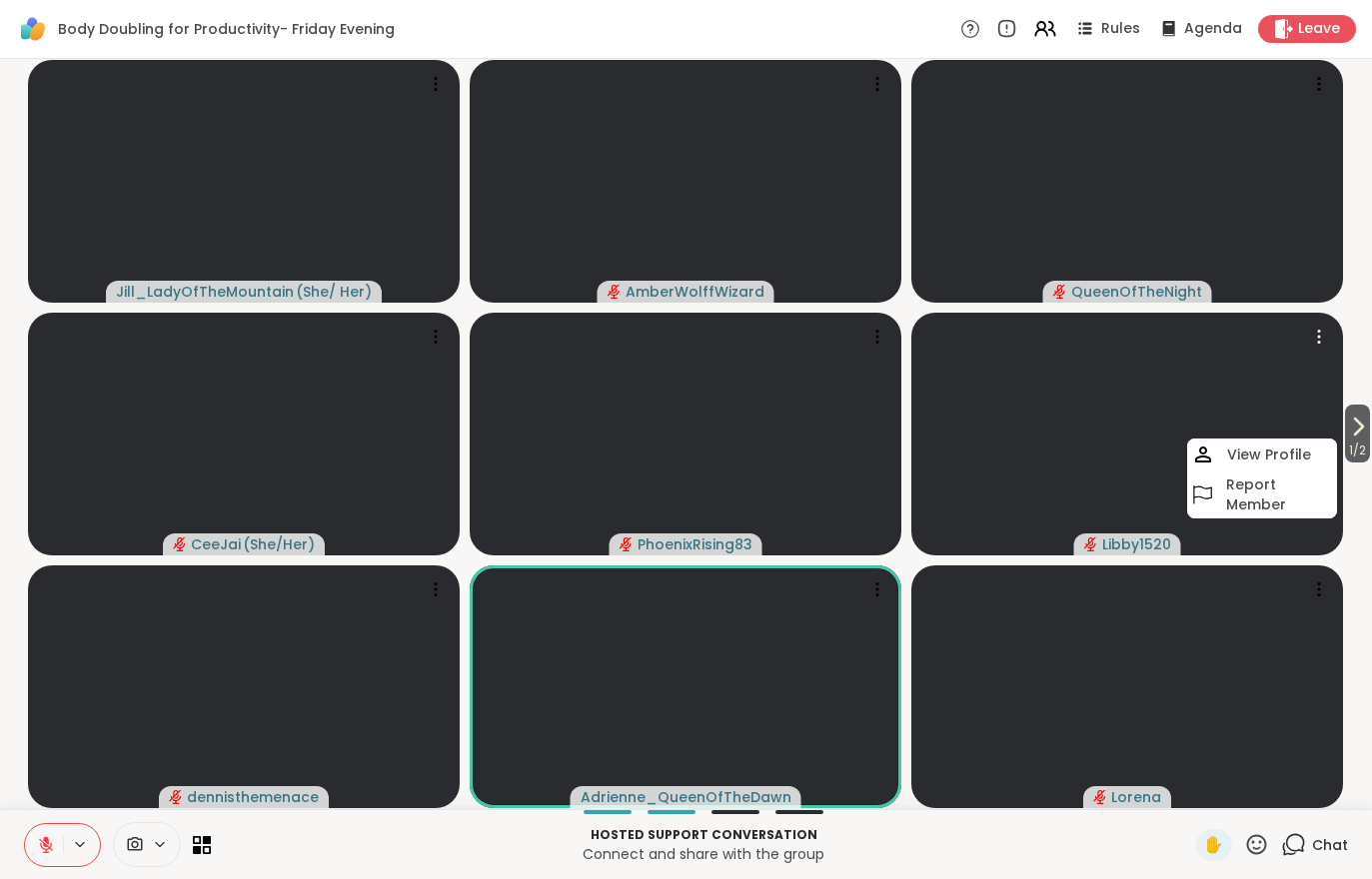 click on "1  /  2" at bounding box center (1357, 450) 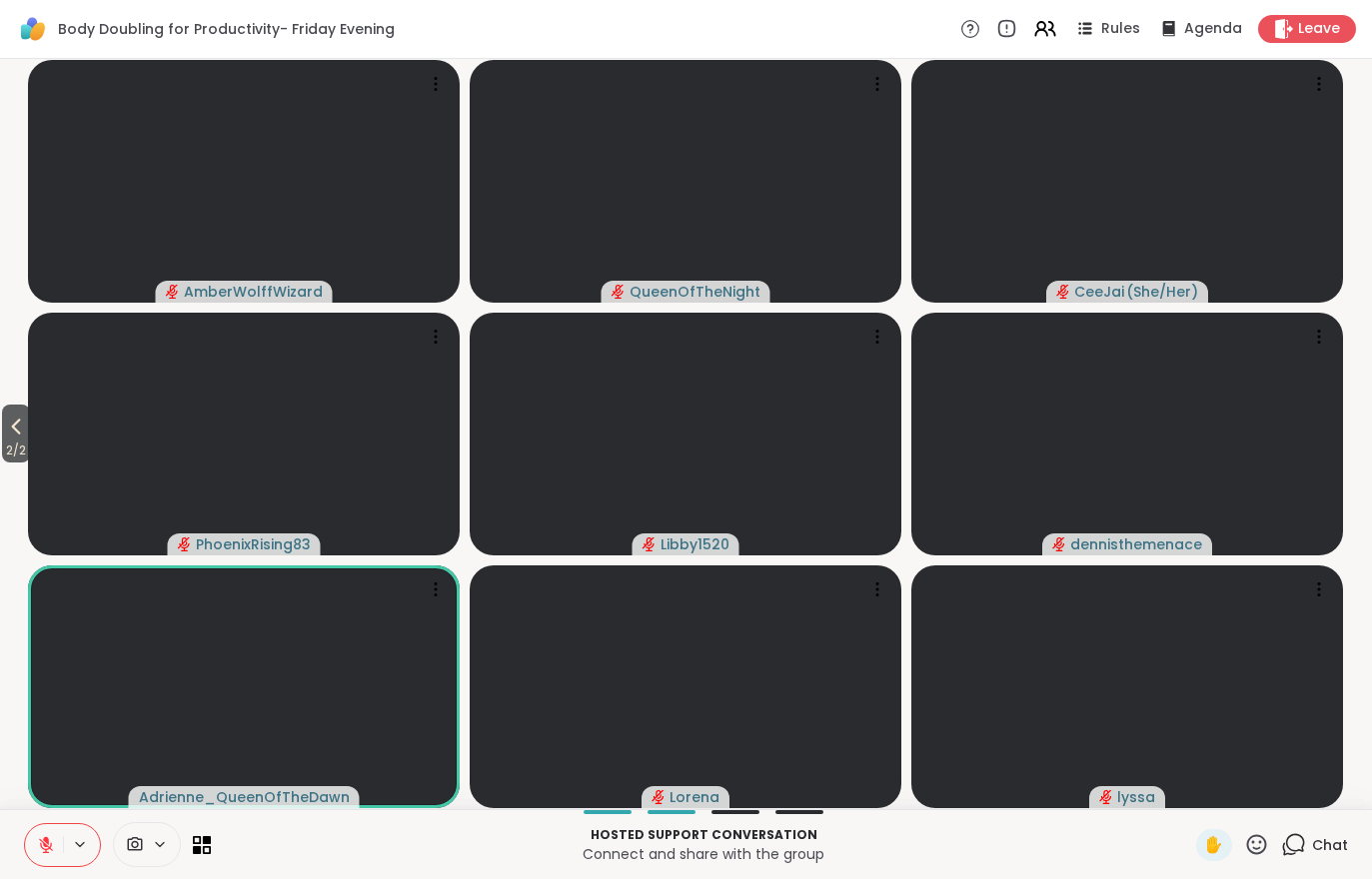 click 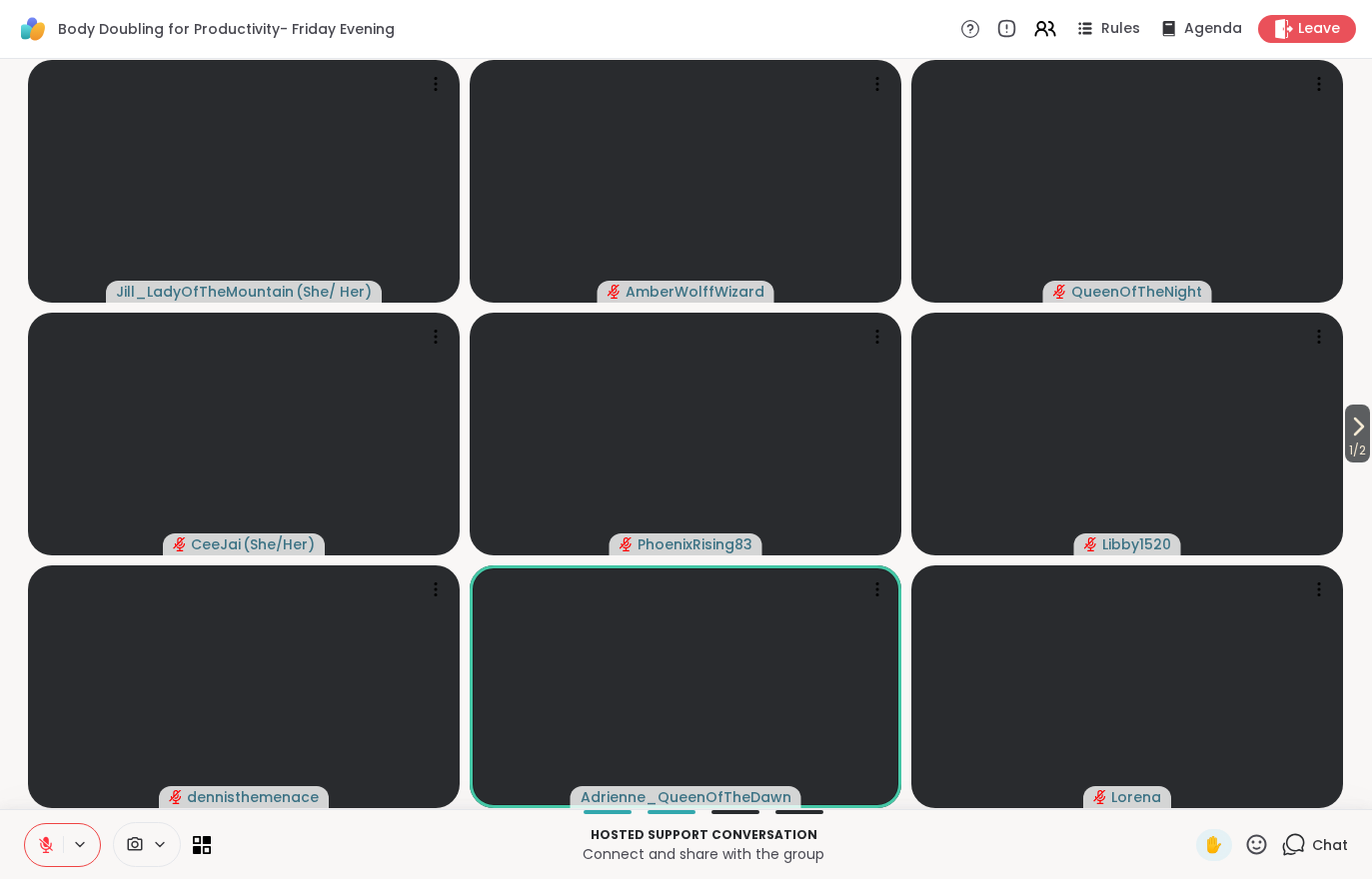 click 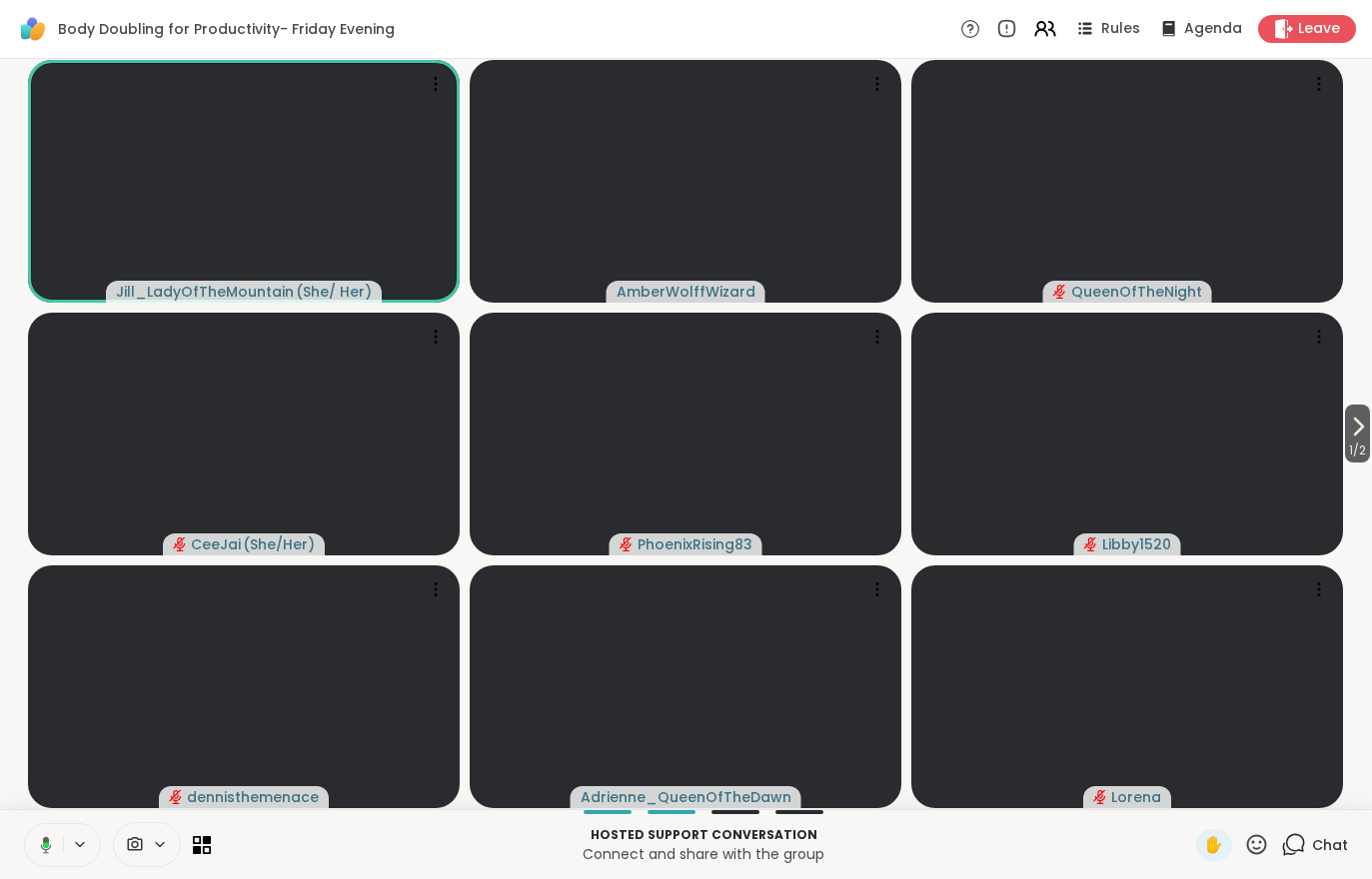 click on "Hosted support conversation Connect and share with the group ✋ Chat" at bounding box center [686, 844] 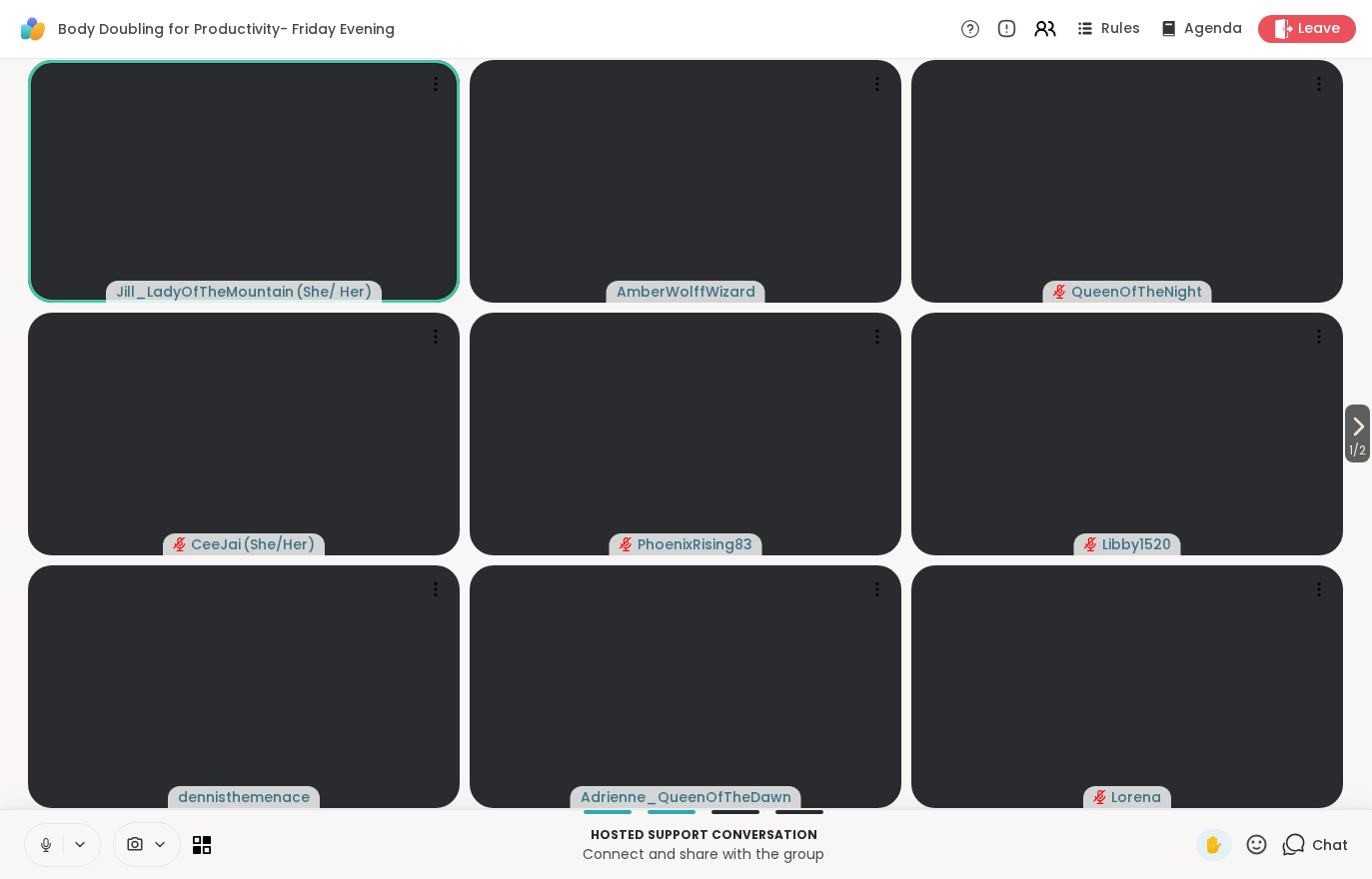 click at bounding box center [44, 845] 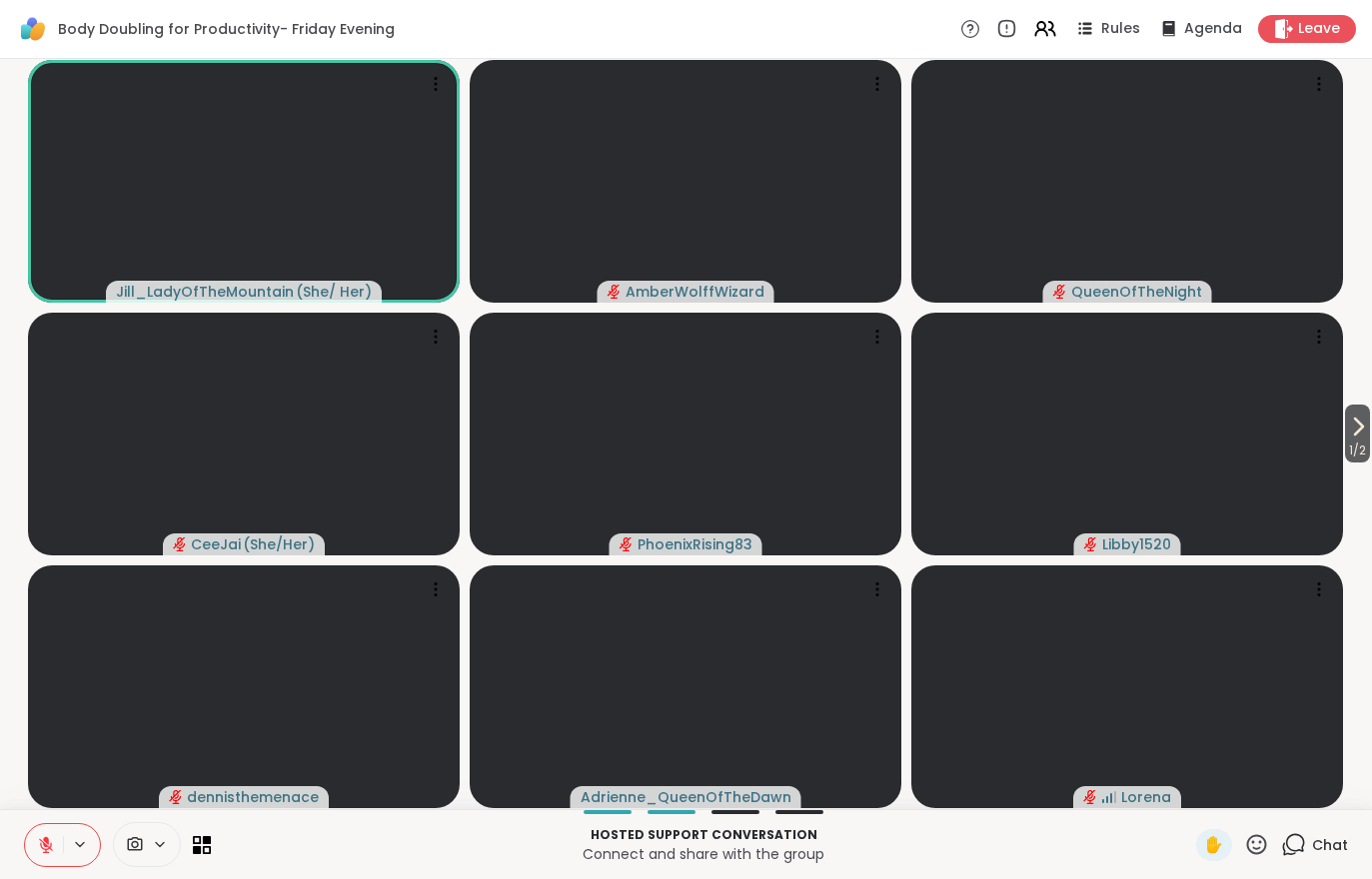 click on "1  /  2" at bounding box center [1357, 434] 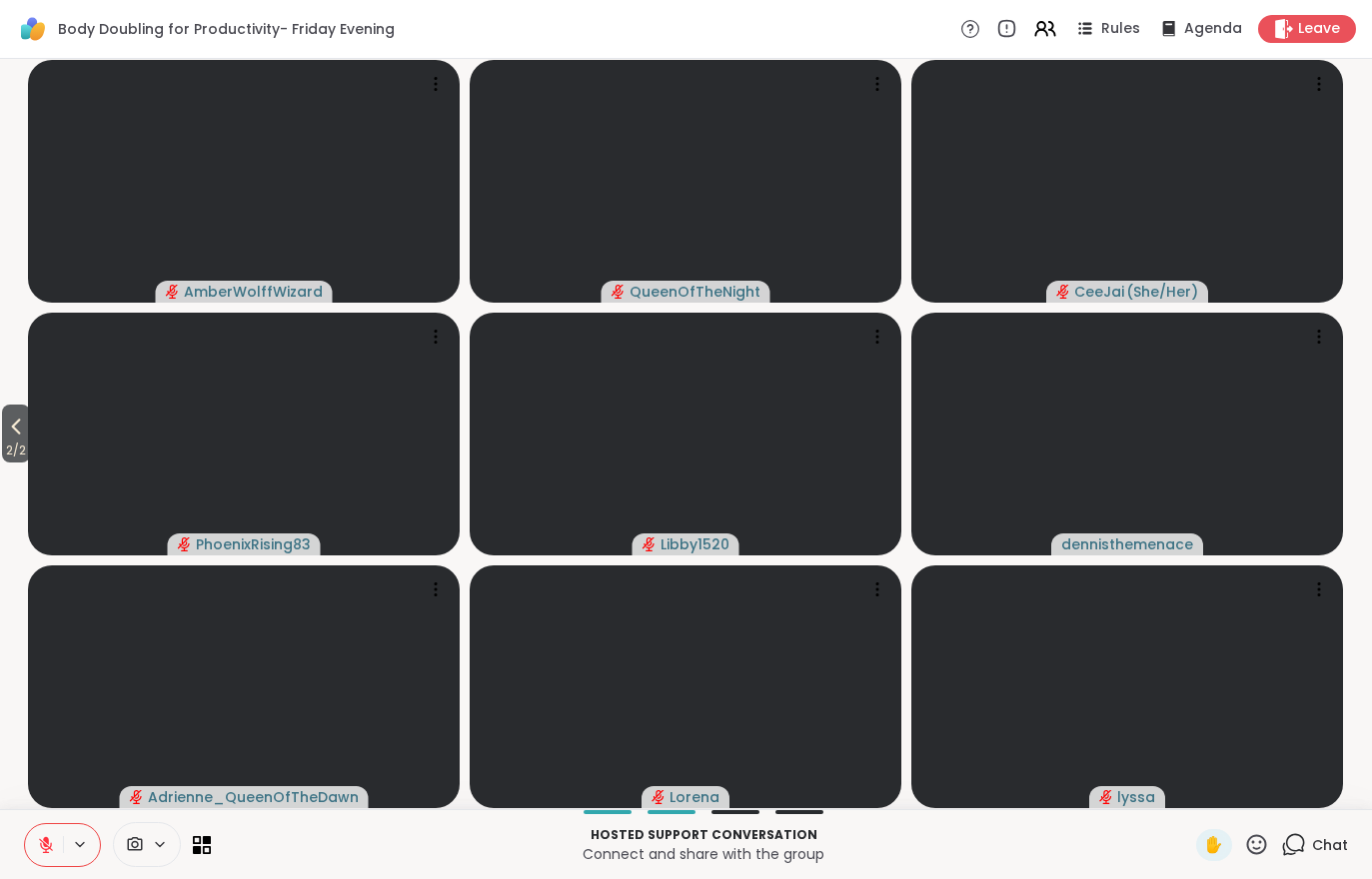 click at bounding box center (44, 845) 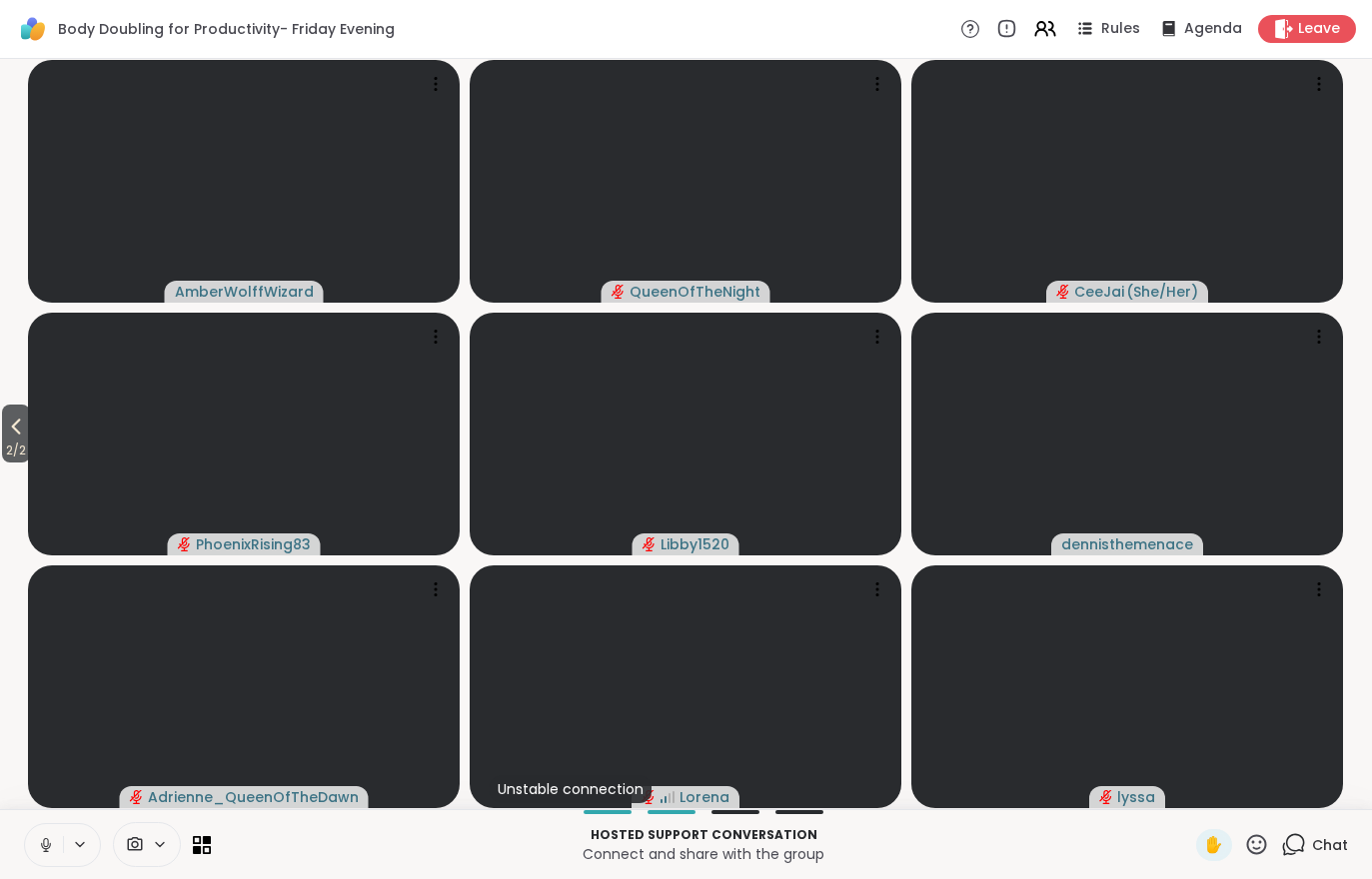 click on "2  /  2" at bounding box center [16, 450] 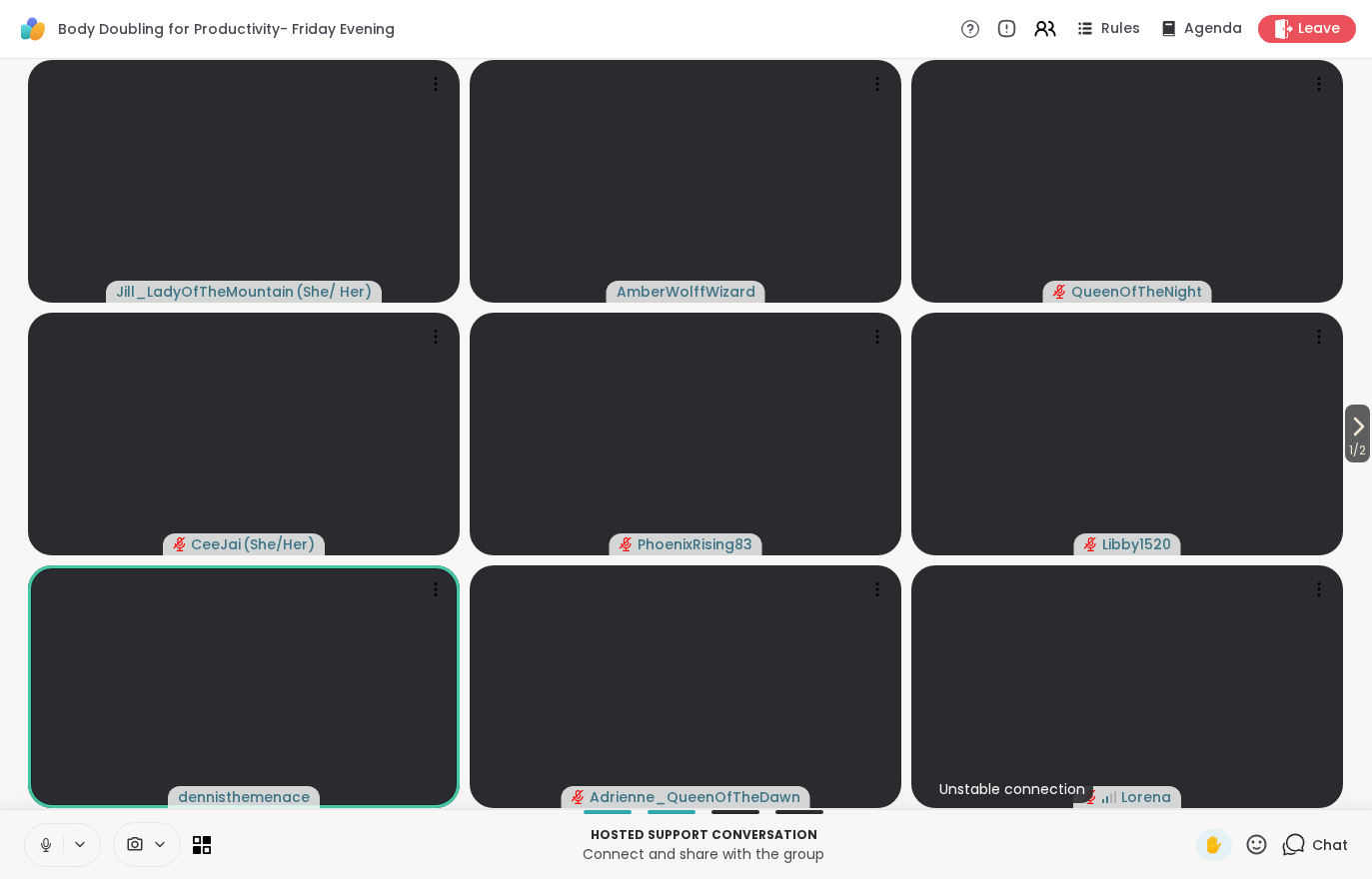 click at bounding box center (44, 845) 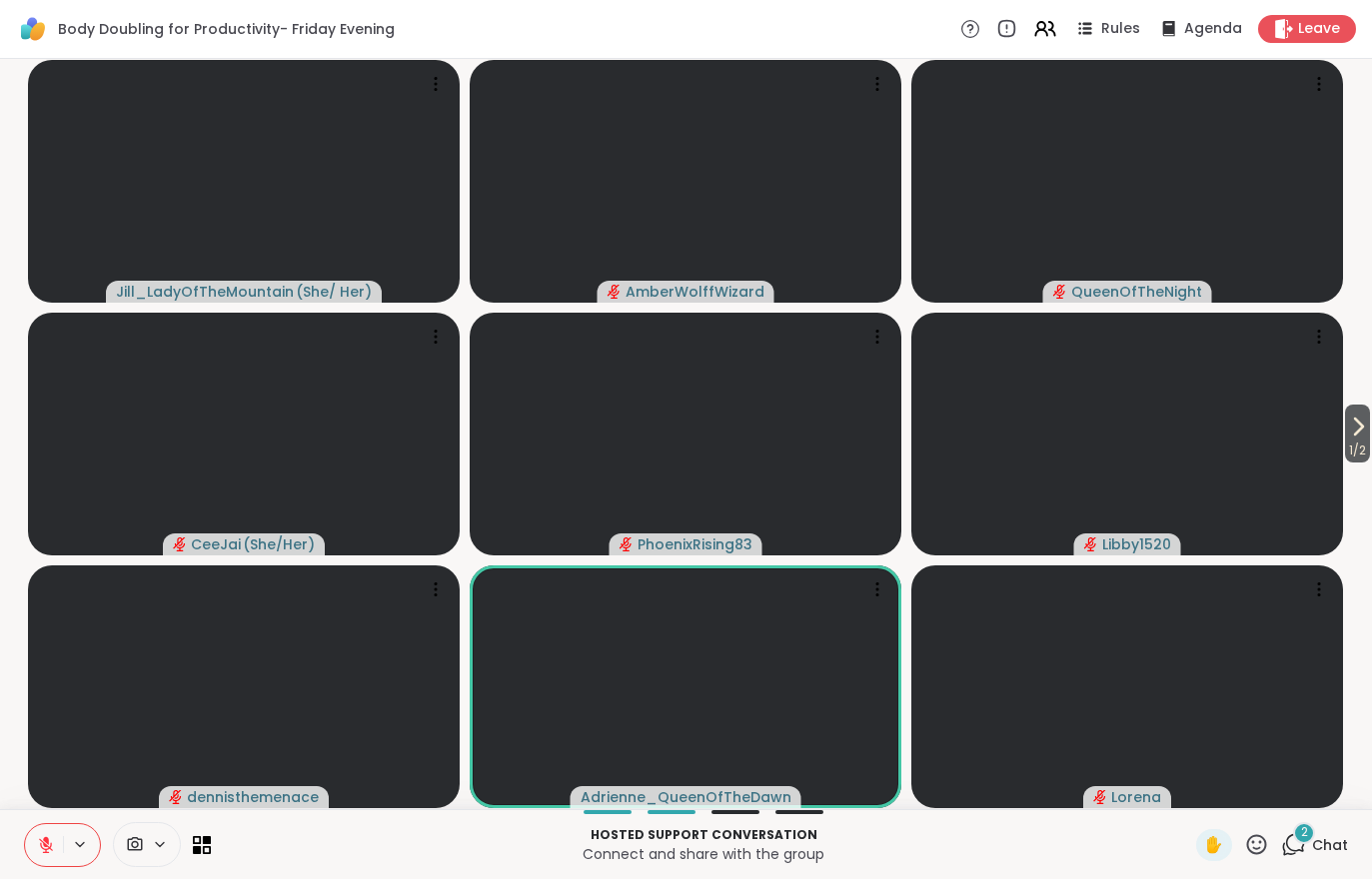 click on "Chat" at bounding box center (1330, 845) 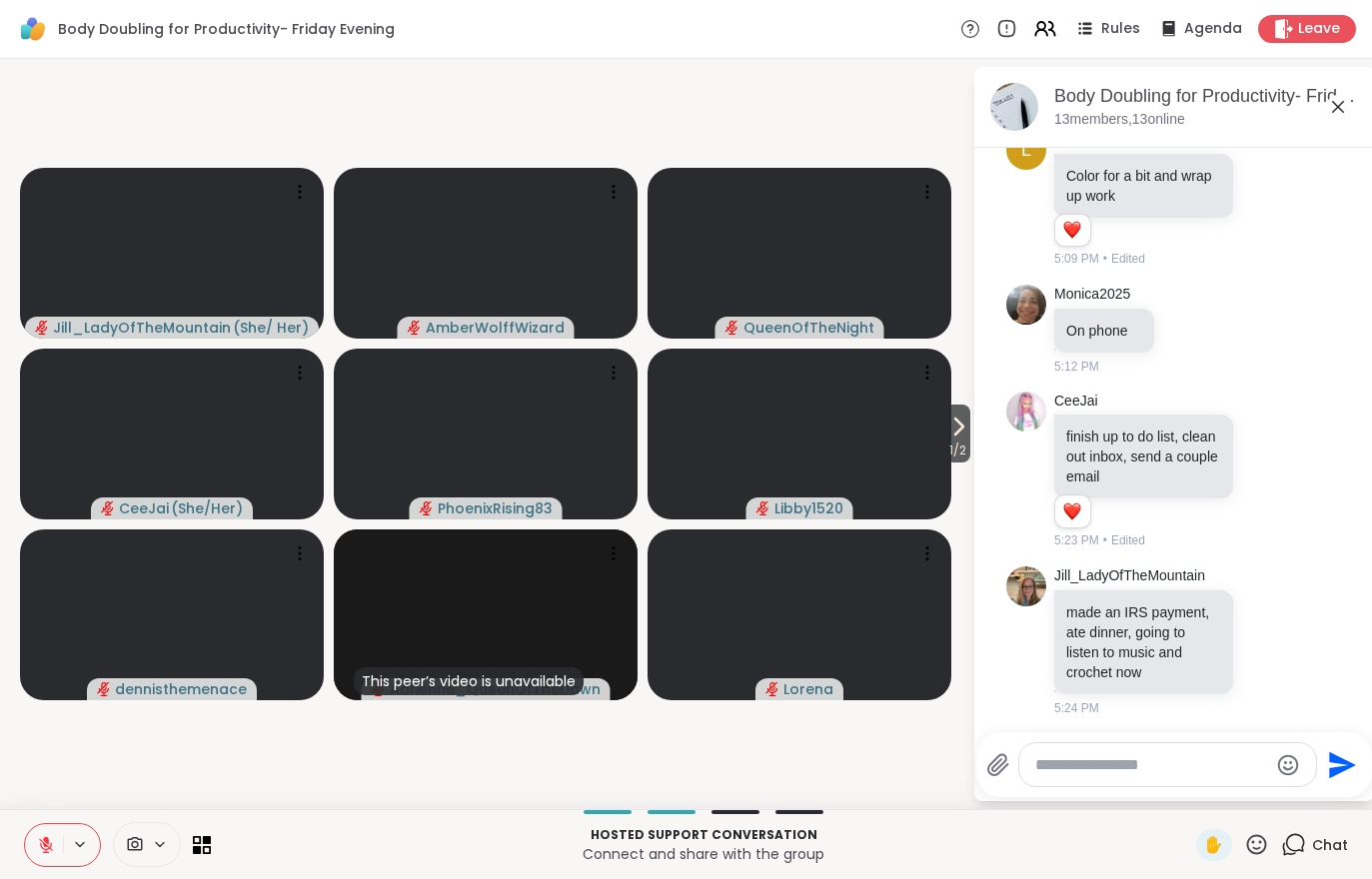 scroll, scrollTop: 249, scrollLeft: 0, axis: vertical 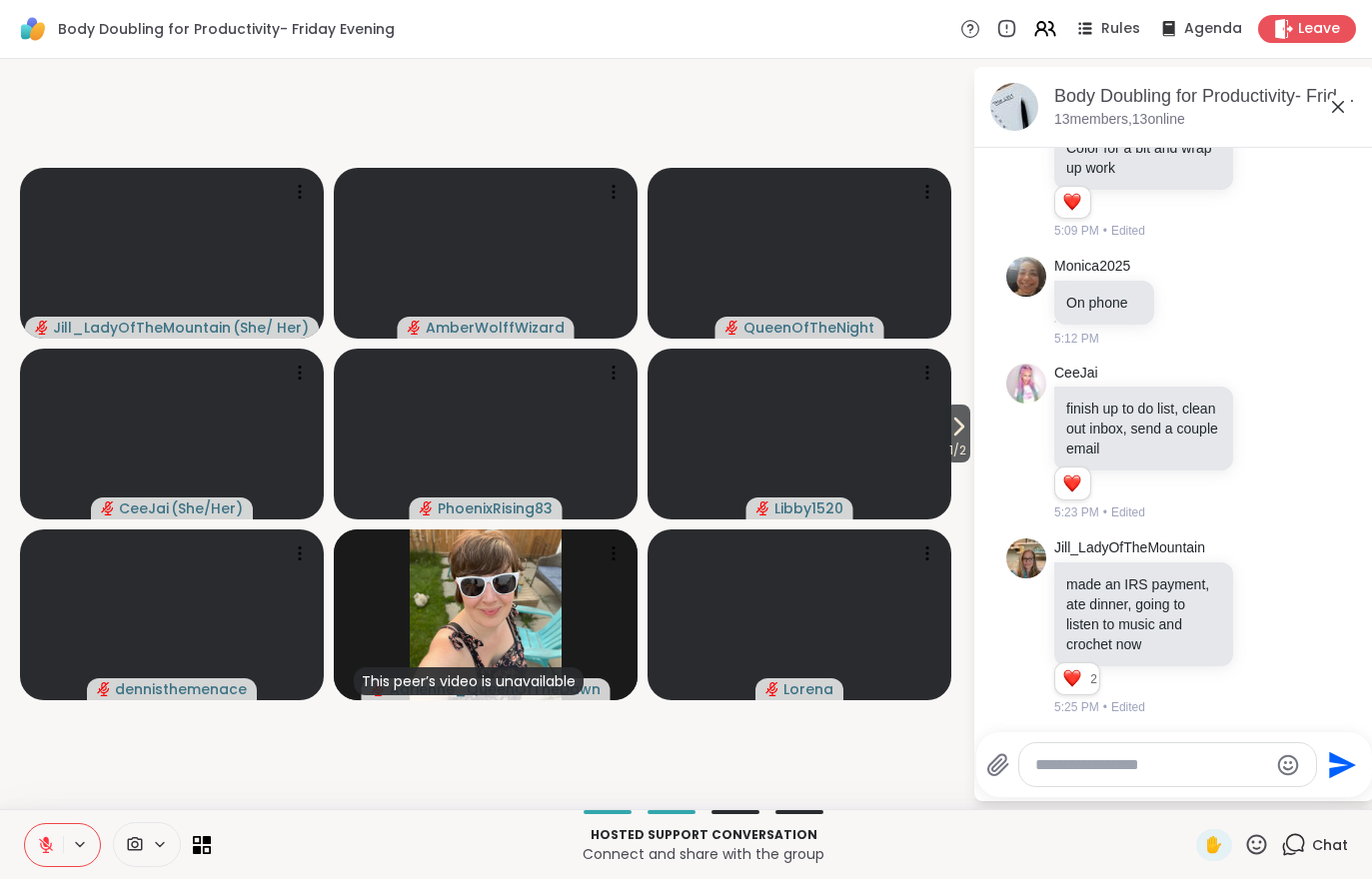 click on "Leave" at bounding box center (1319, 29) 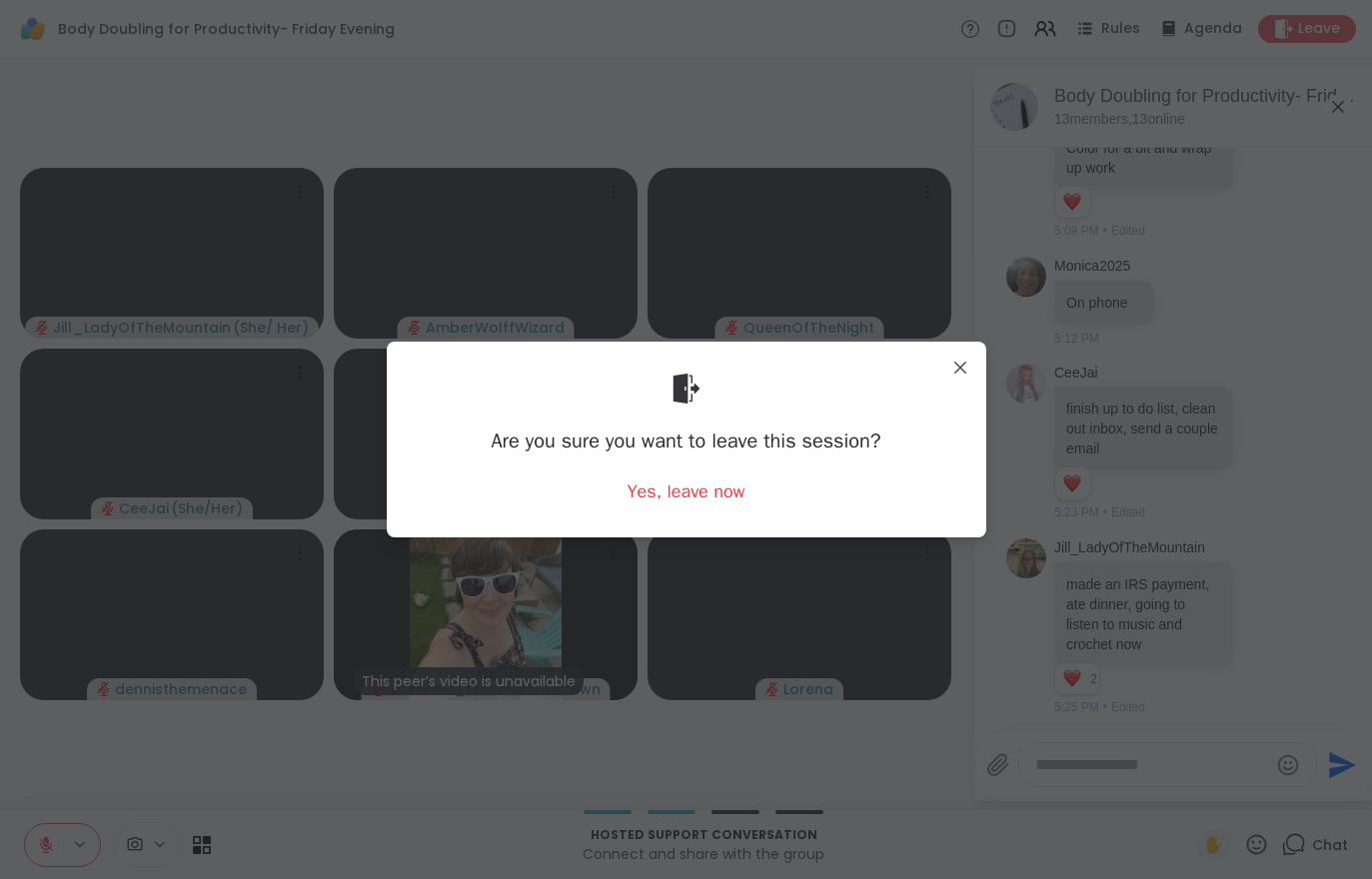 click on "Yes, leave now" at bounding box center (686, 491) 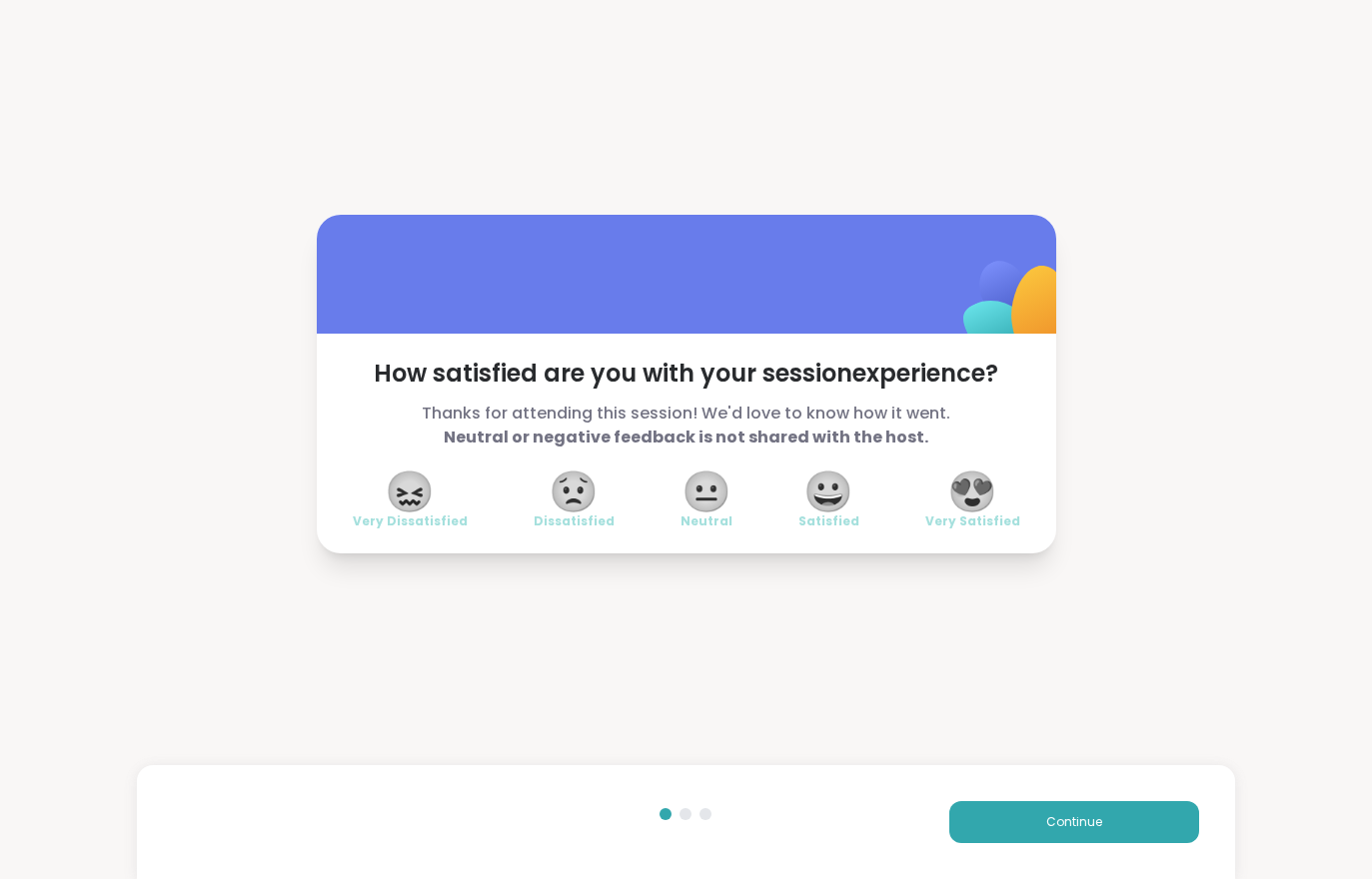 click on "Continue" at bounding box center [1074, 822] 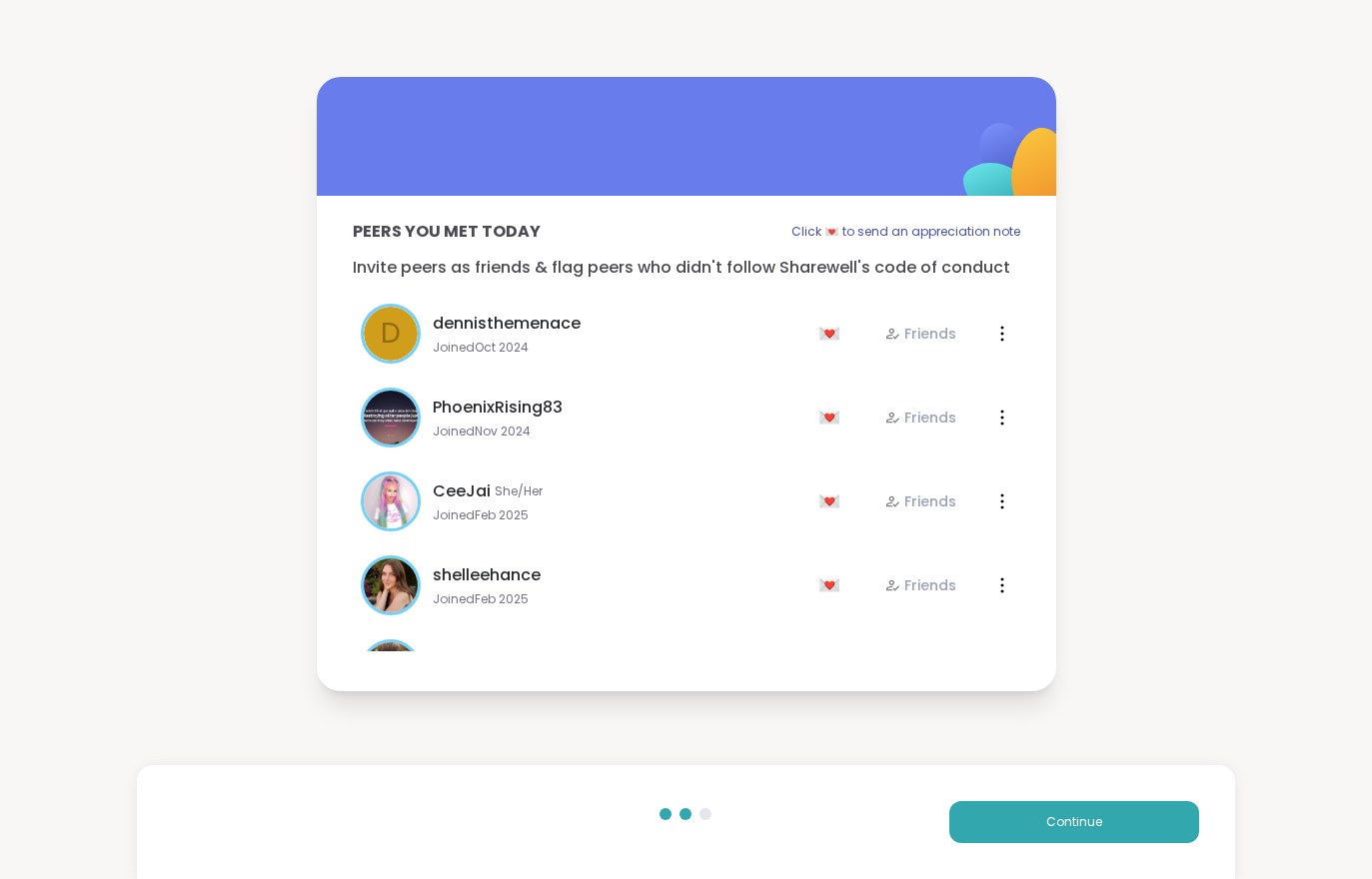 click on "Continue" at bounding box center (1074, 822) 